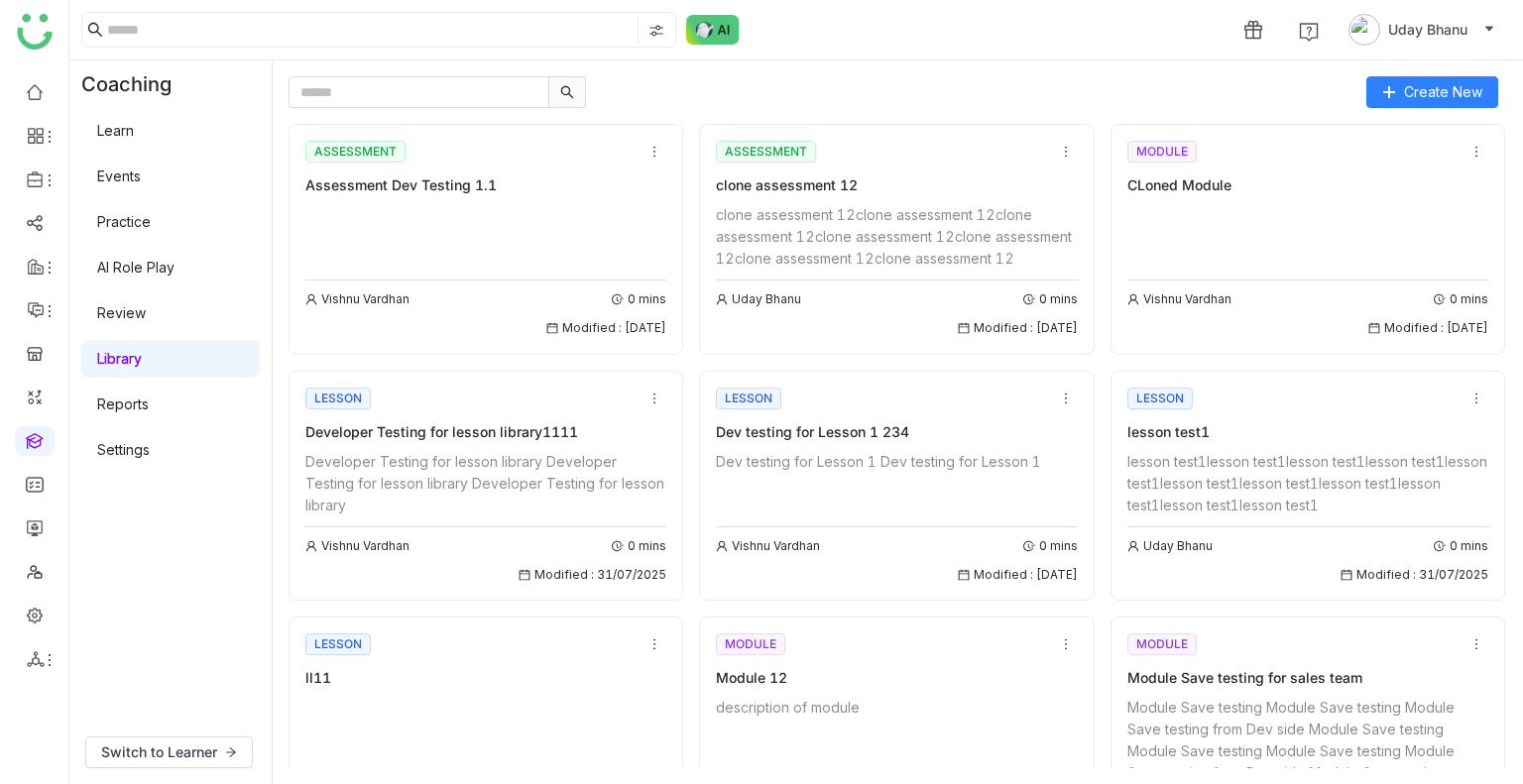 scroll, scrollTop: 0, scrollLeft: 0, axis: both 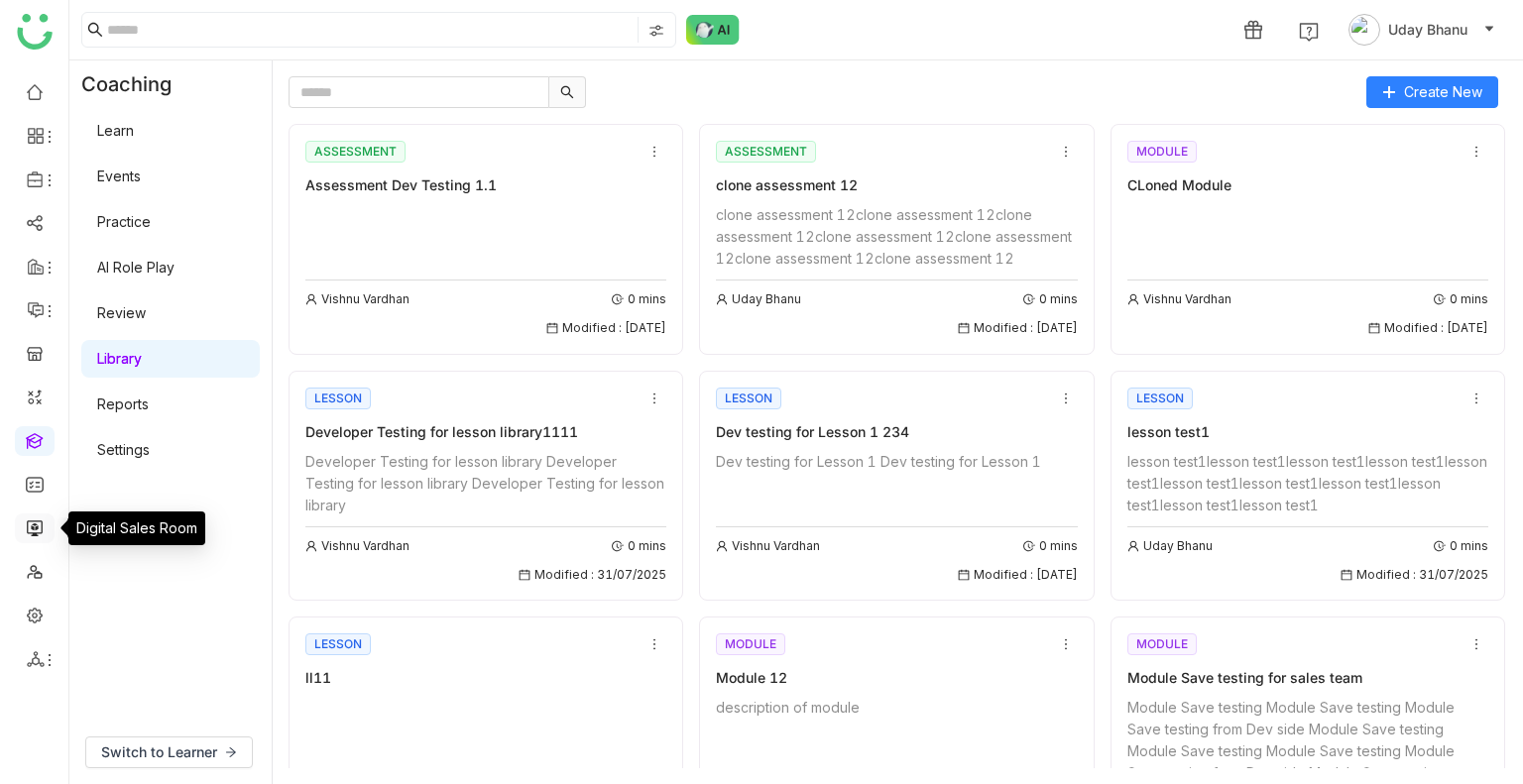 click at bounding box center [35, 526] 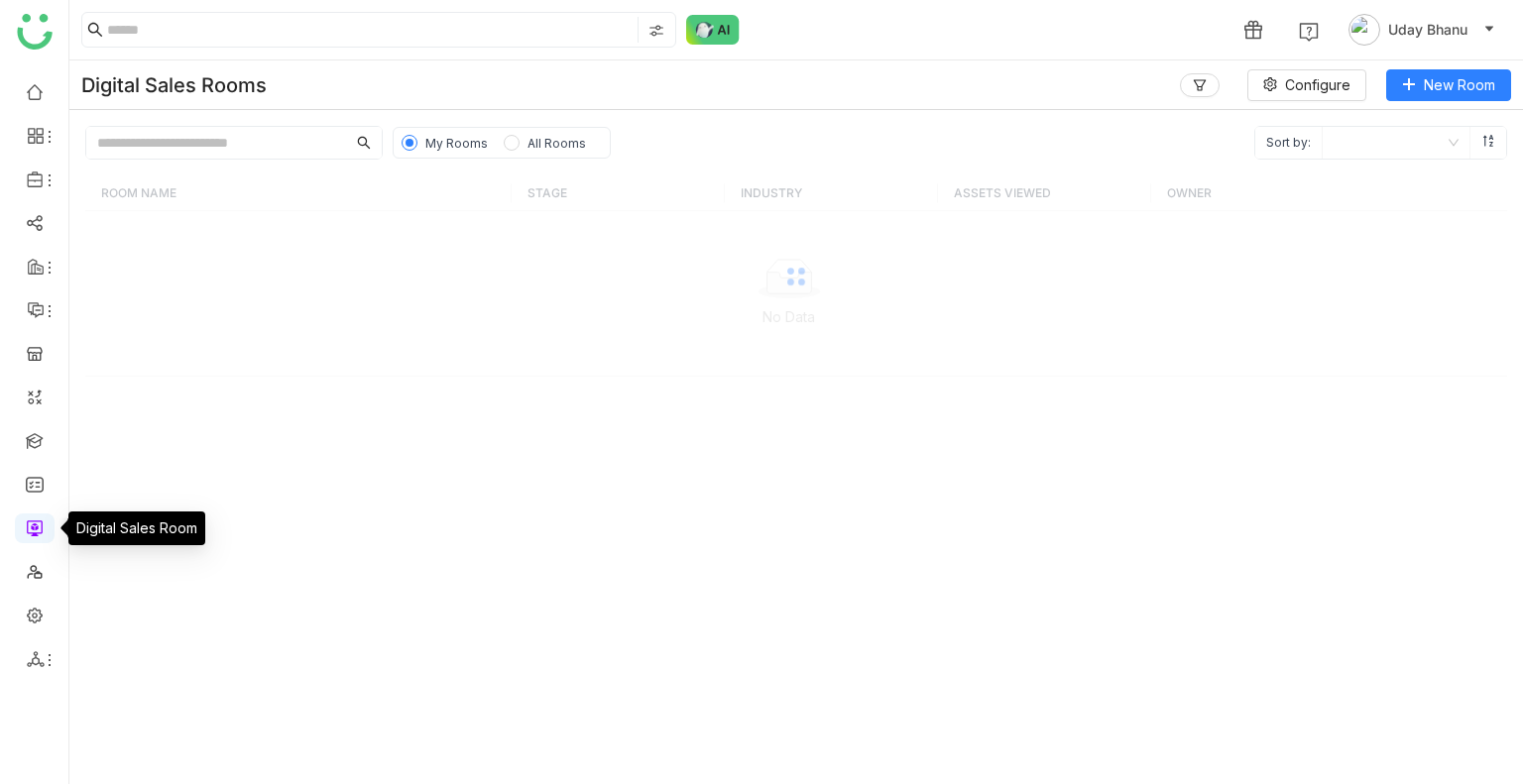 click at bounding box center (35, 526) 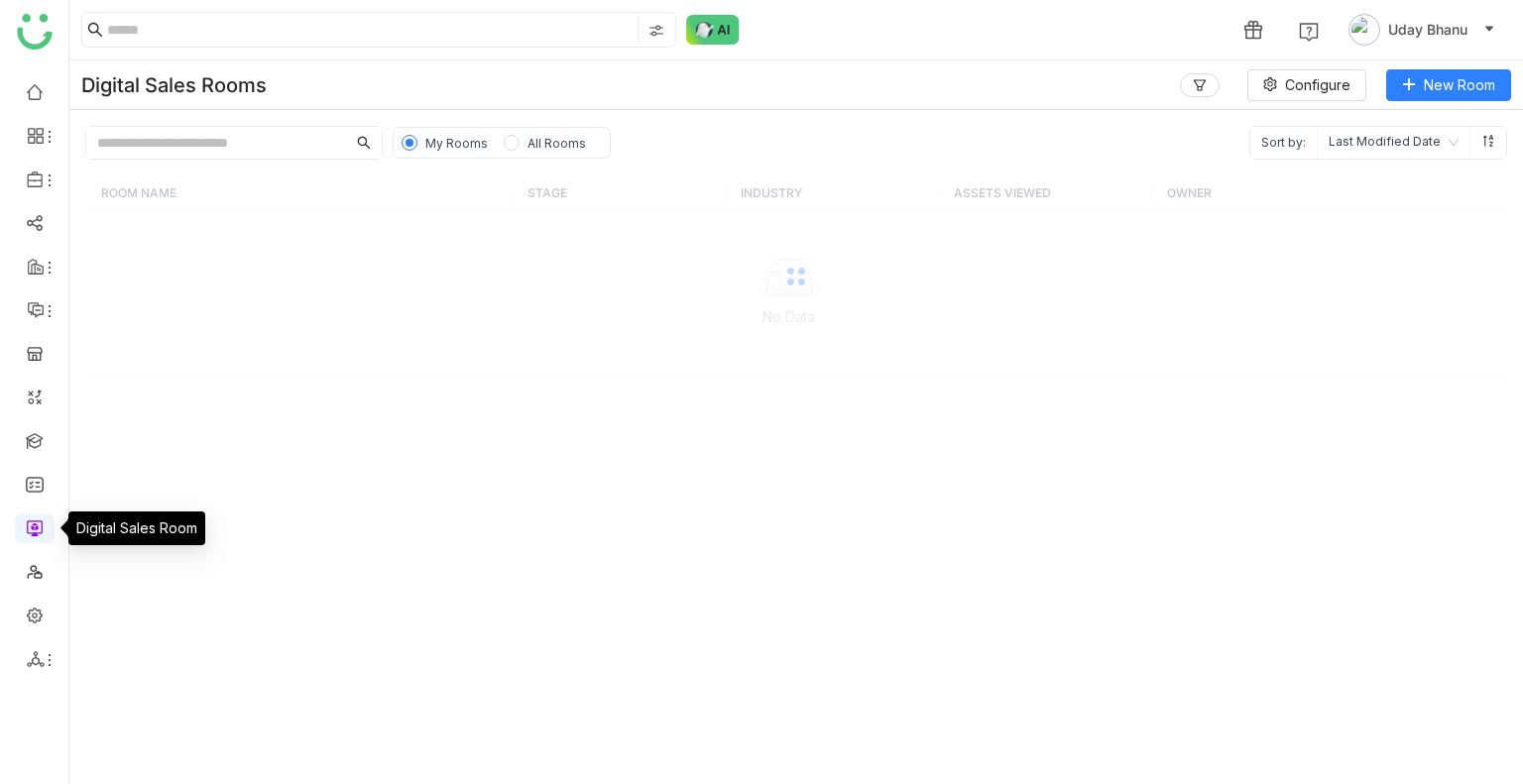 click at bounding box center (35, 526) 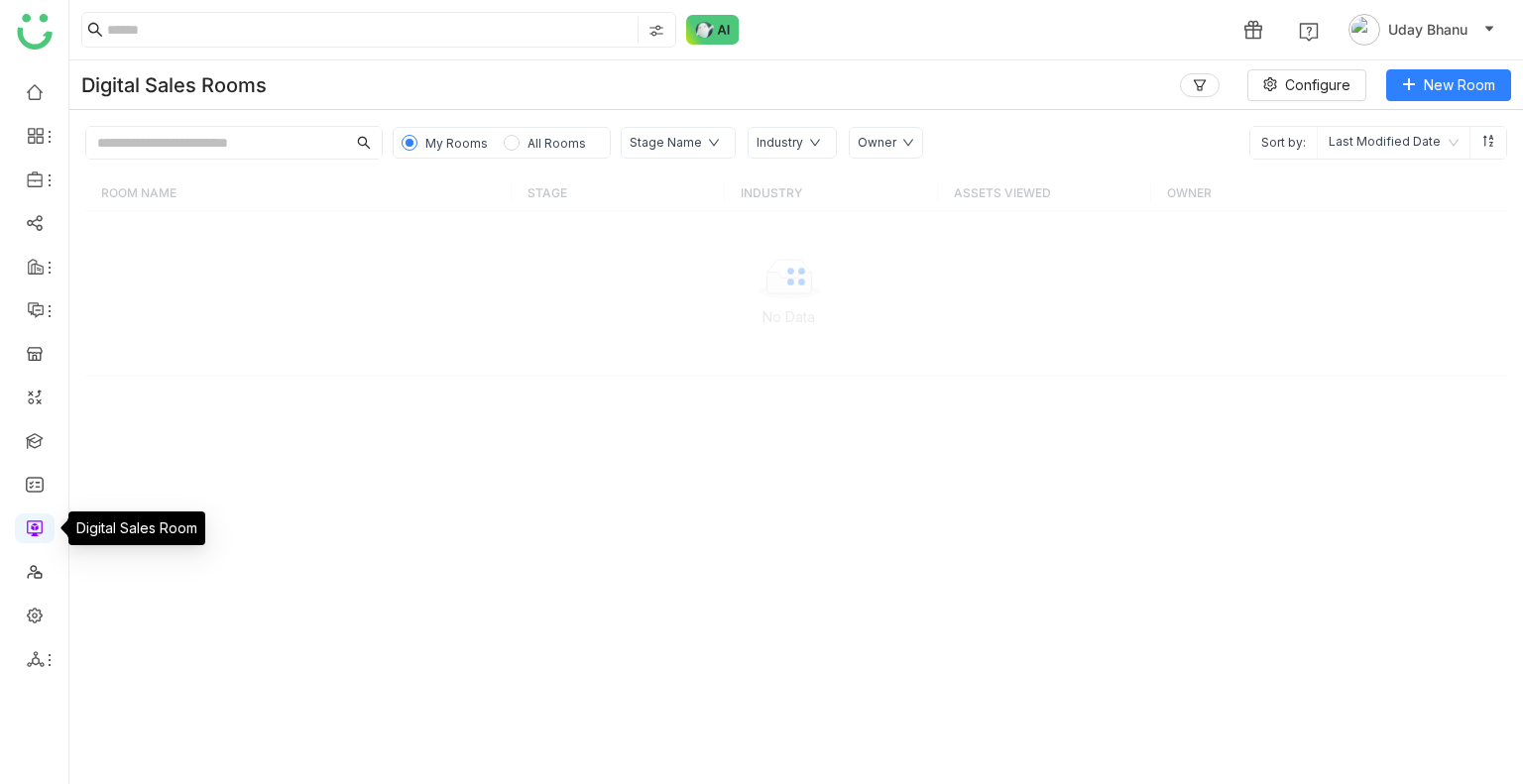 click at bounding box center [35, 526] 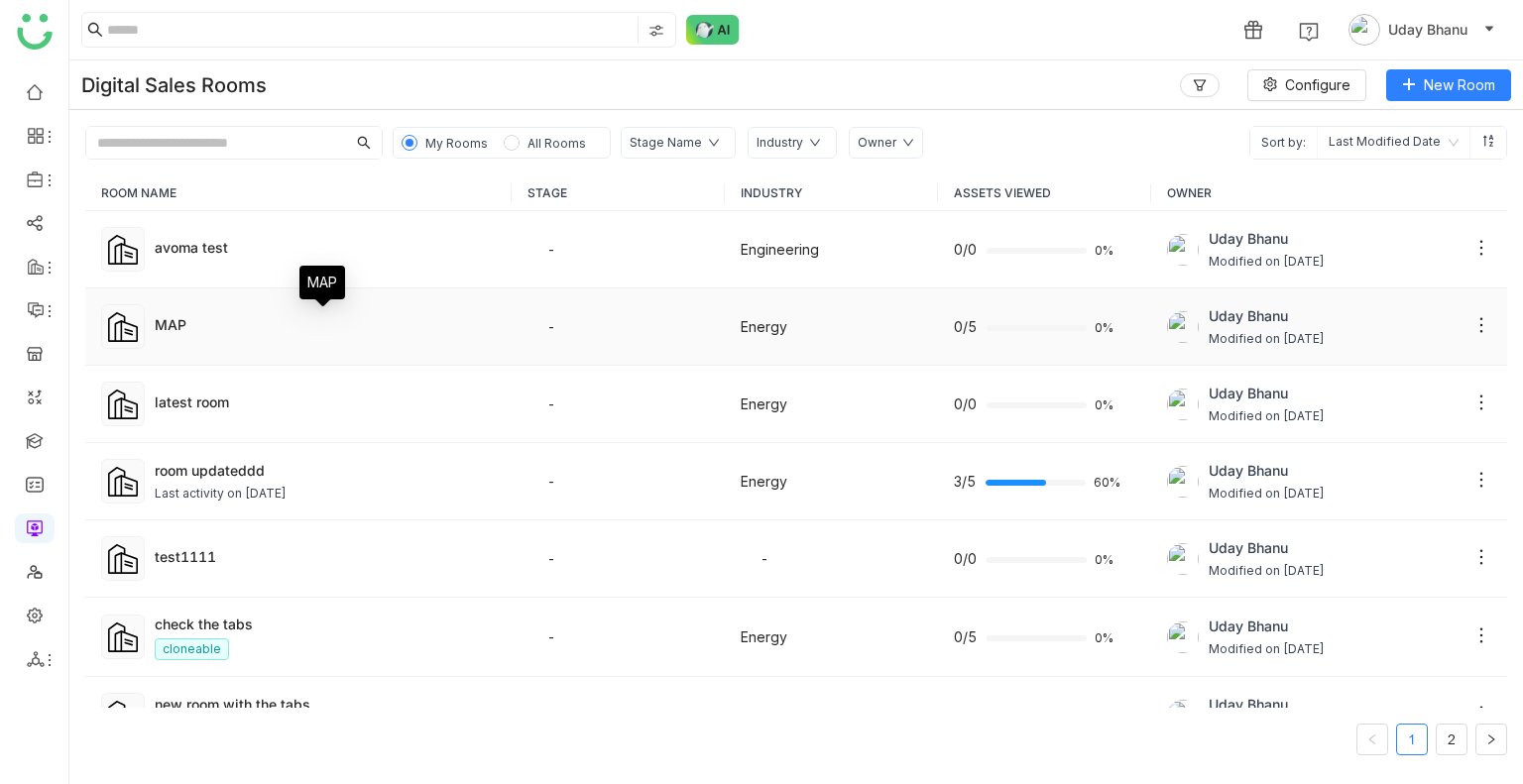 click on "MAP" 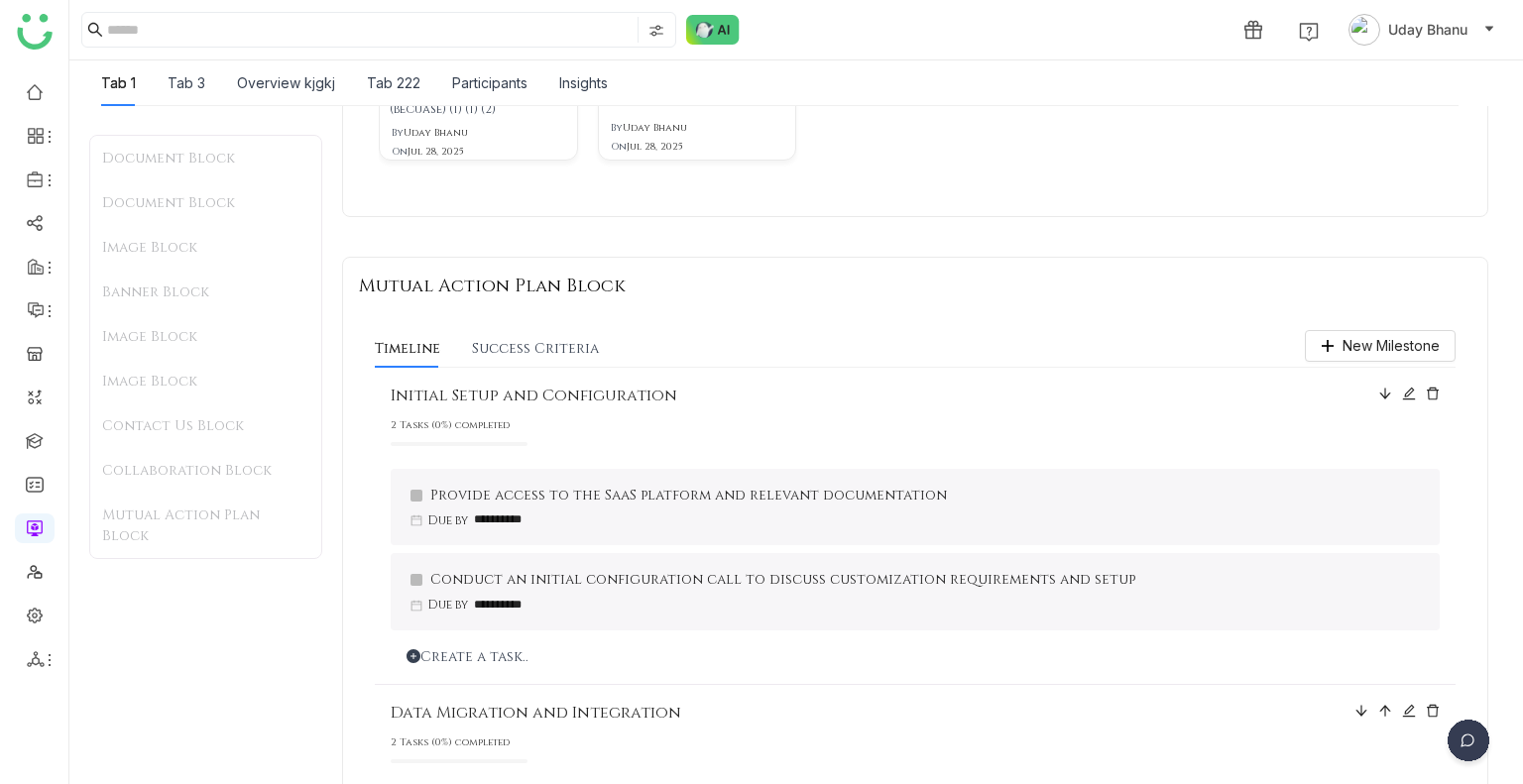 scroll, scrollTop: 2346, scrollLeft: 0, axis: vertical 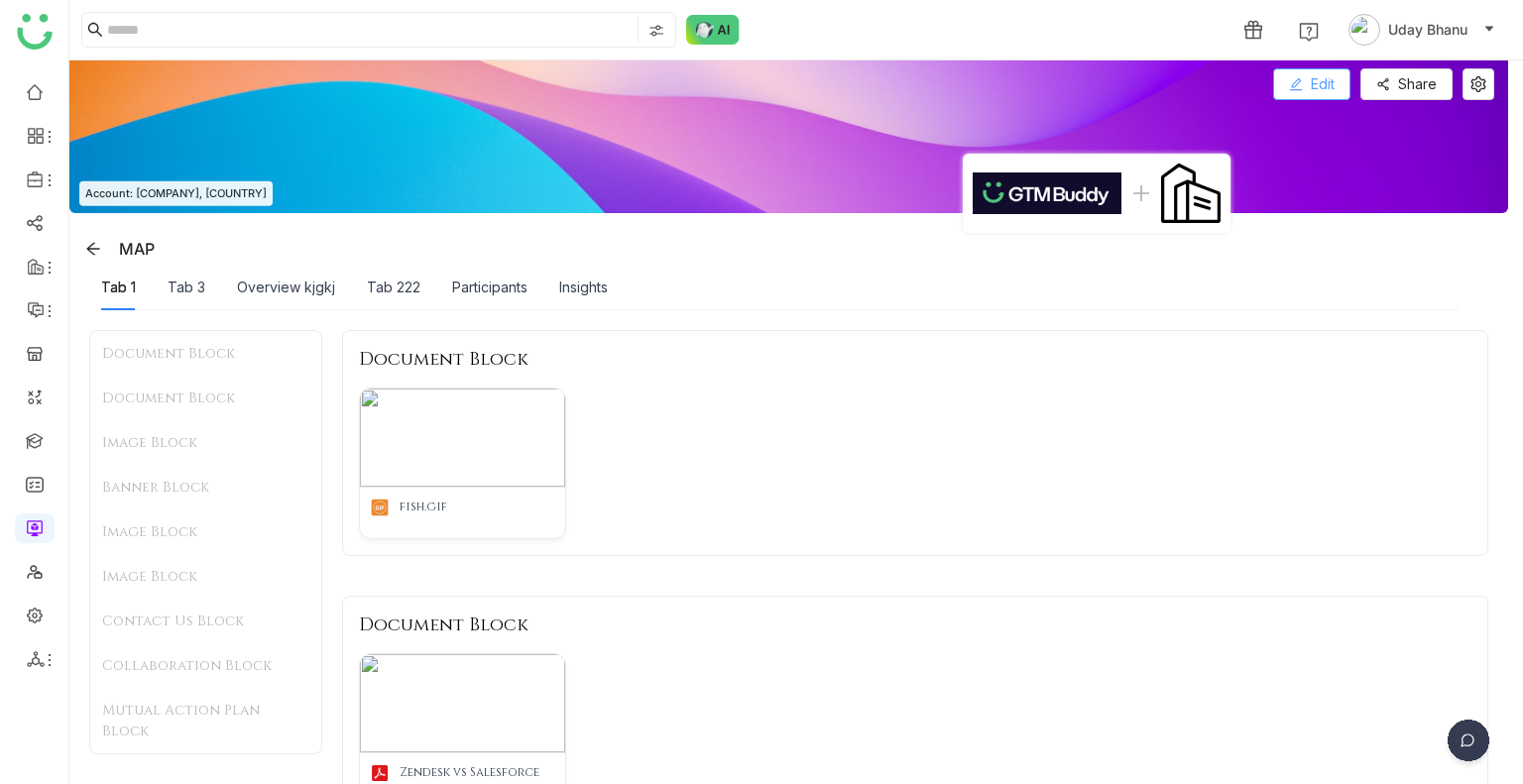 click on "Edit" at bounding box center (1323, 84) 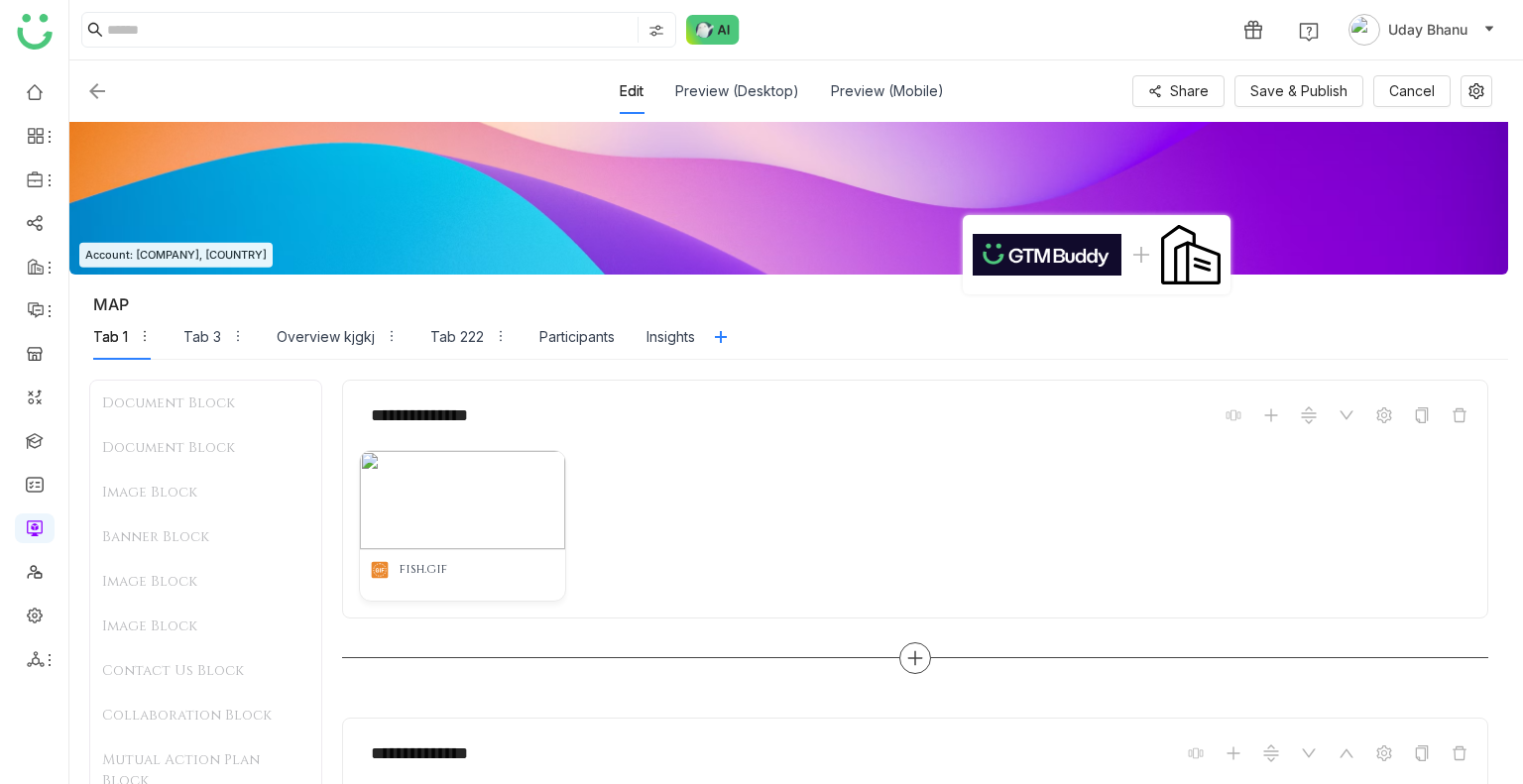 click at bounding box center [915, 658] 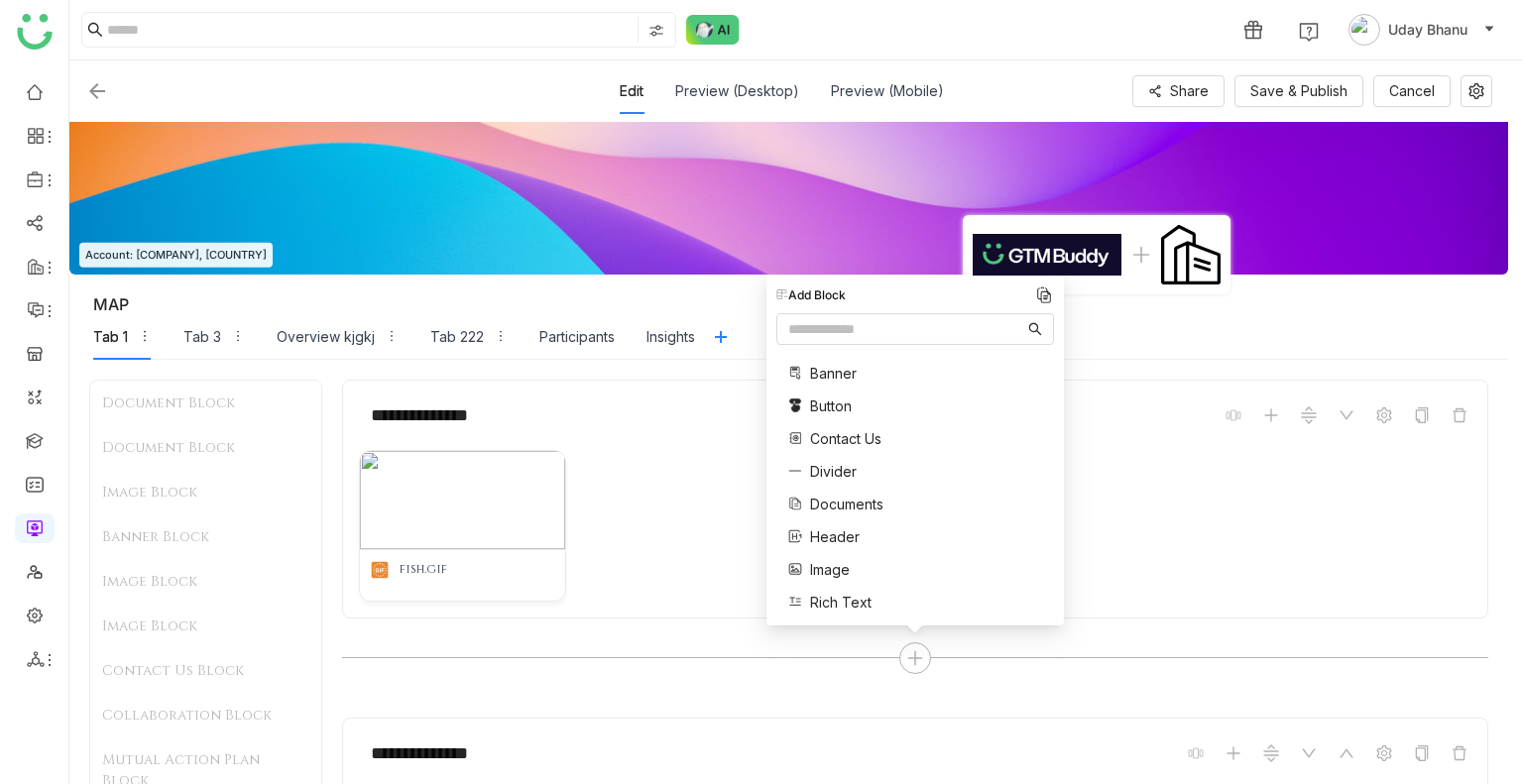 click on "Documents" at bounding box center [847, 504] 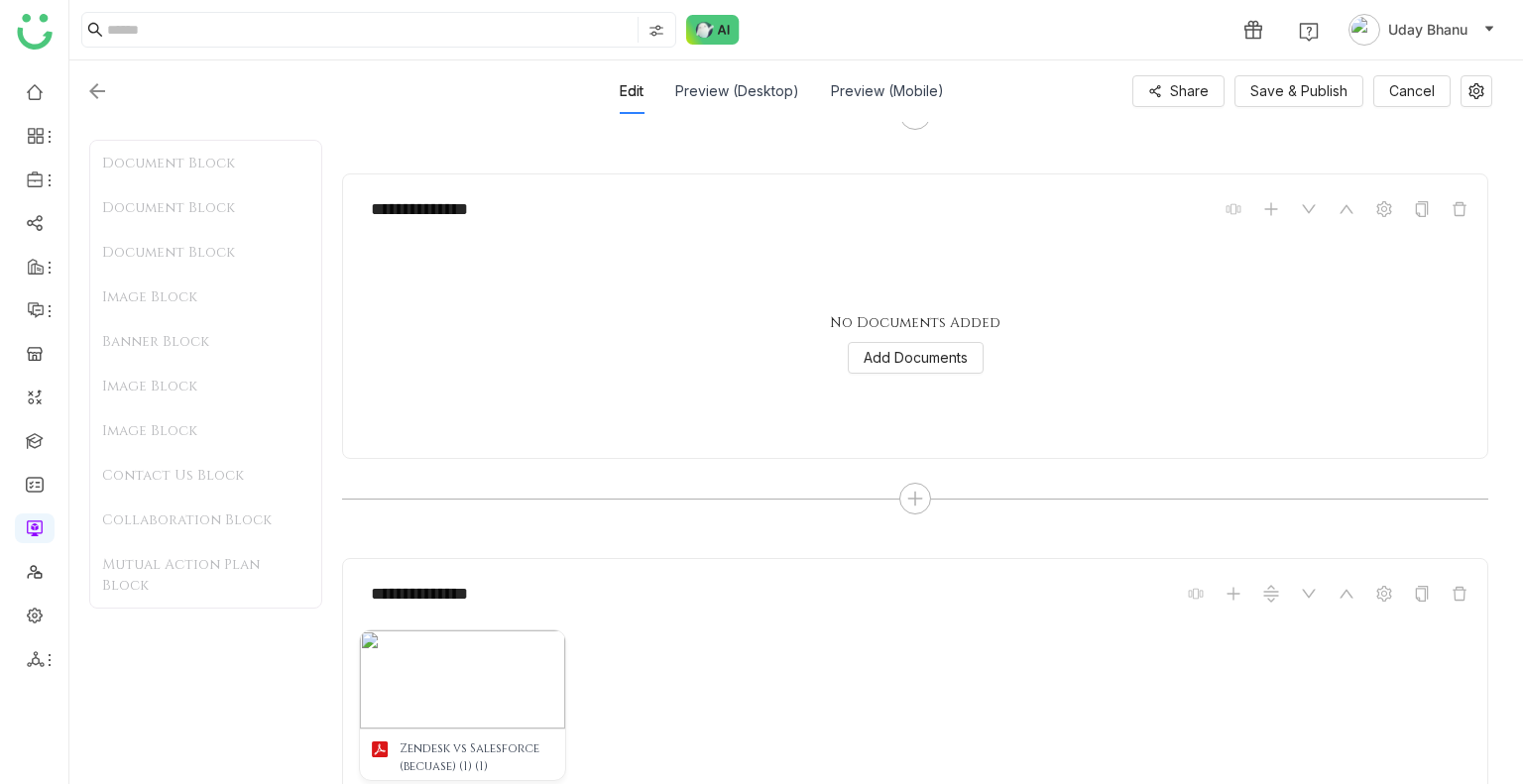 scroll, scrollTop: 590, scrollLeft: 0, axis: vertical 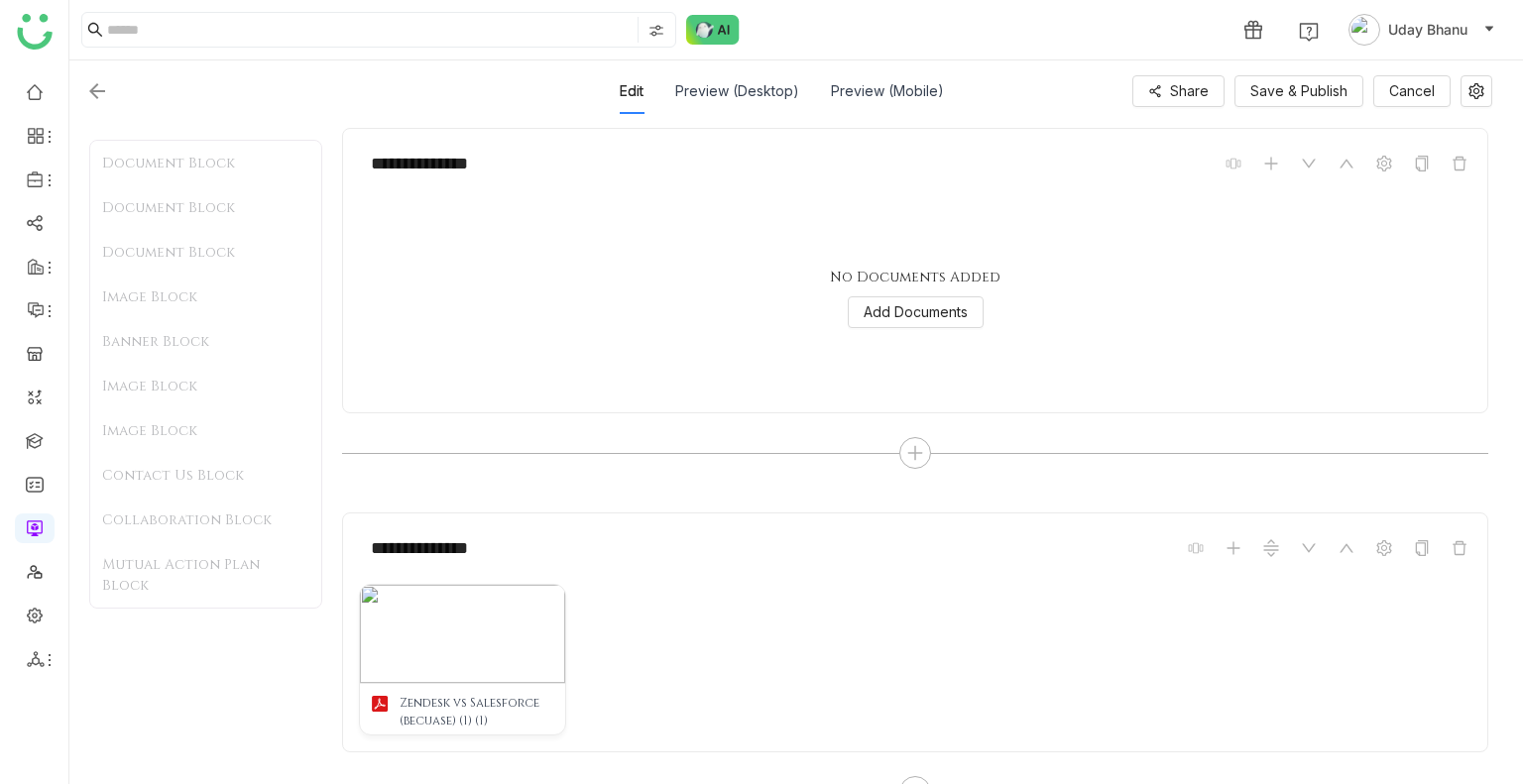click on "No Documents Added Add Documents" at bounding box center (915, 297) 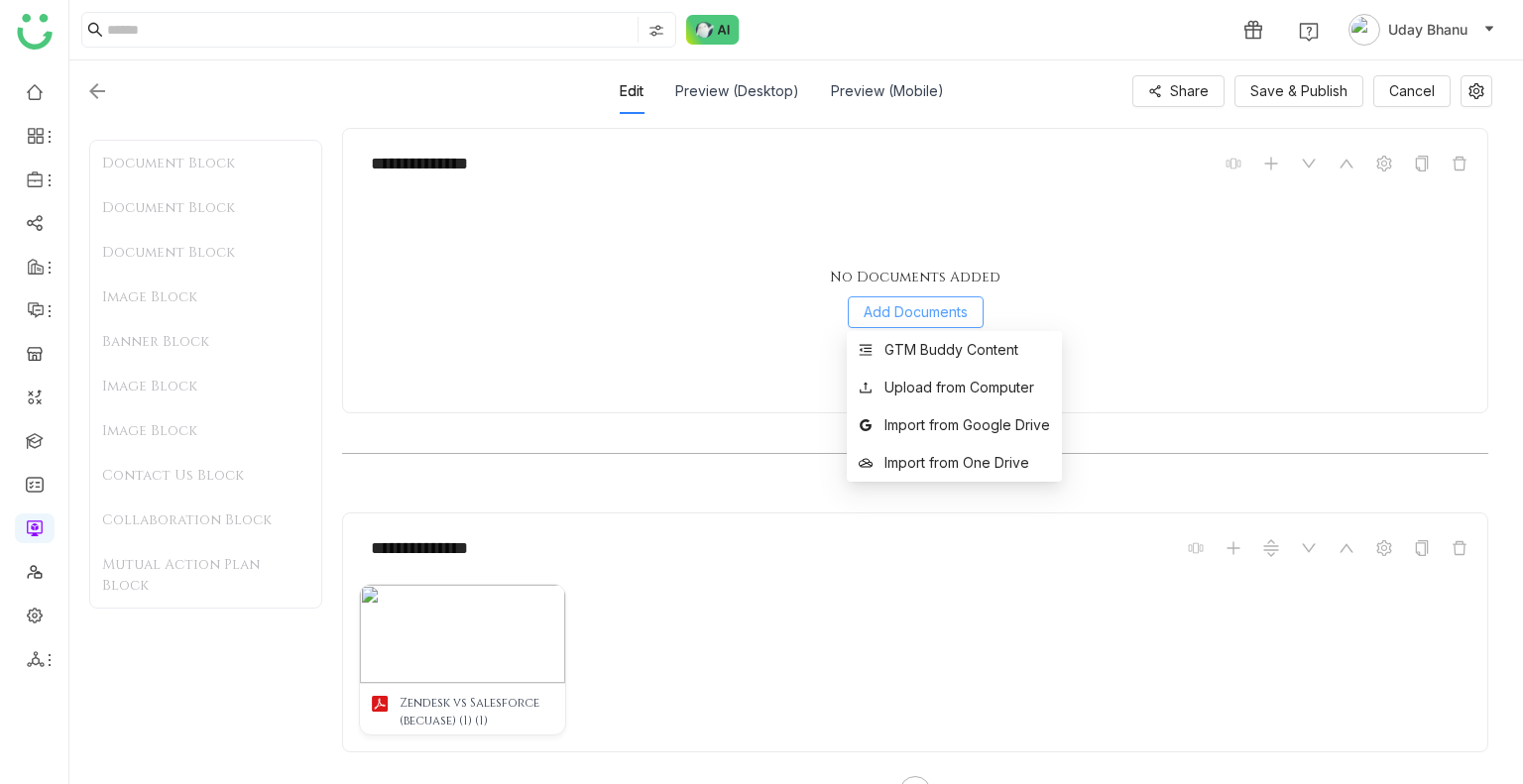 click on "Add Documents" at bounding box center [915, 312] 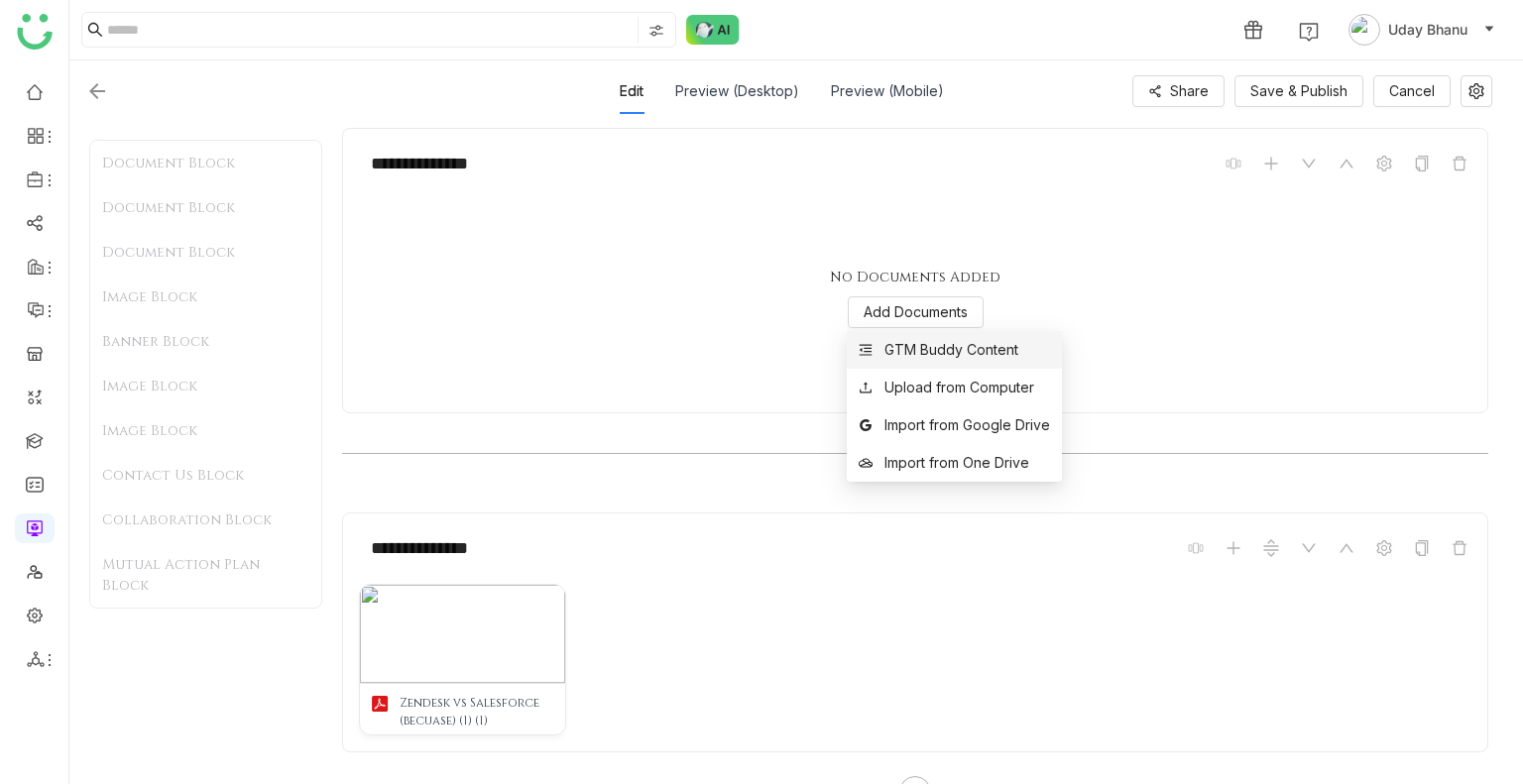 click on "GTM Buddy Content" at bounding box center [954, 350] 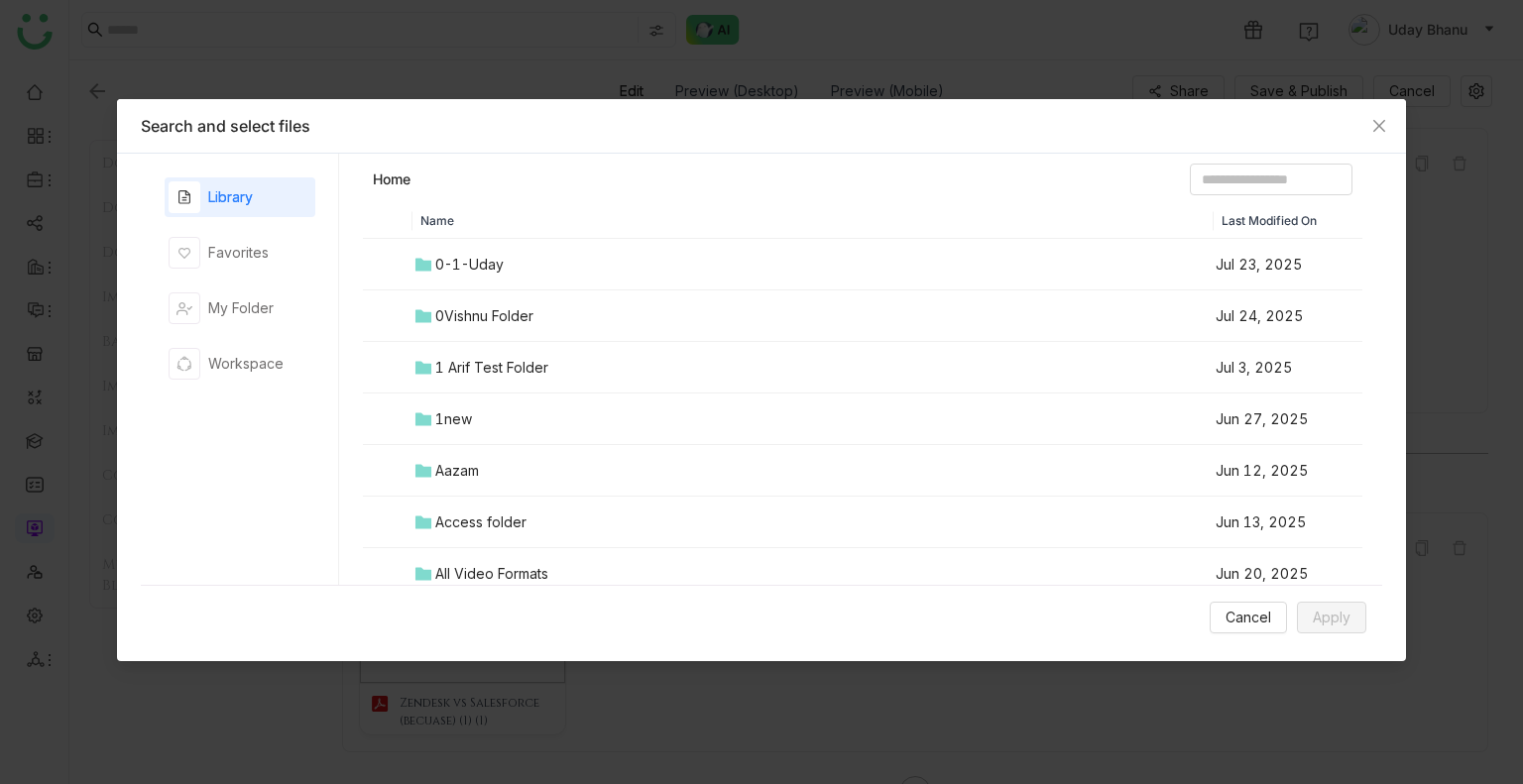 click on "0-1-Uday" at bounding box center (469, 265) 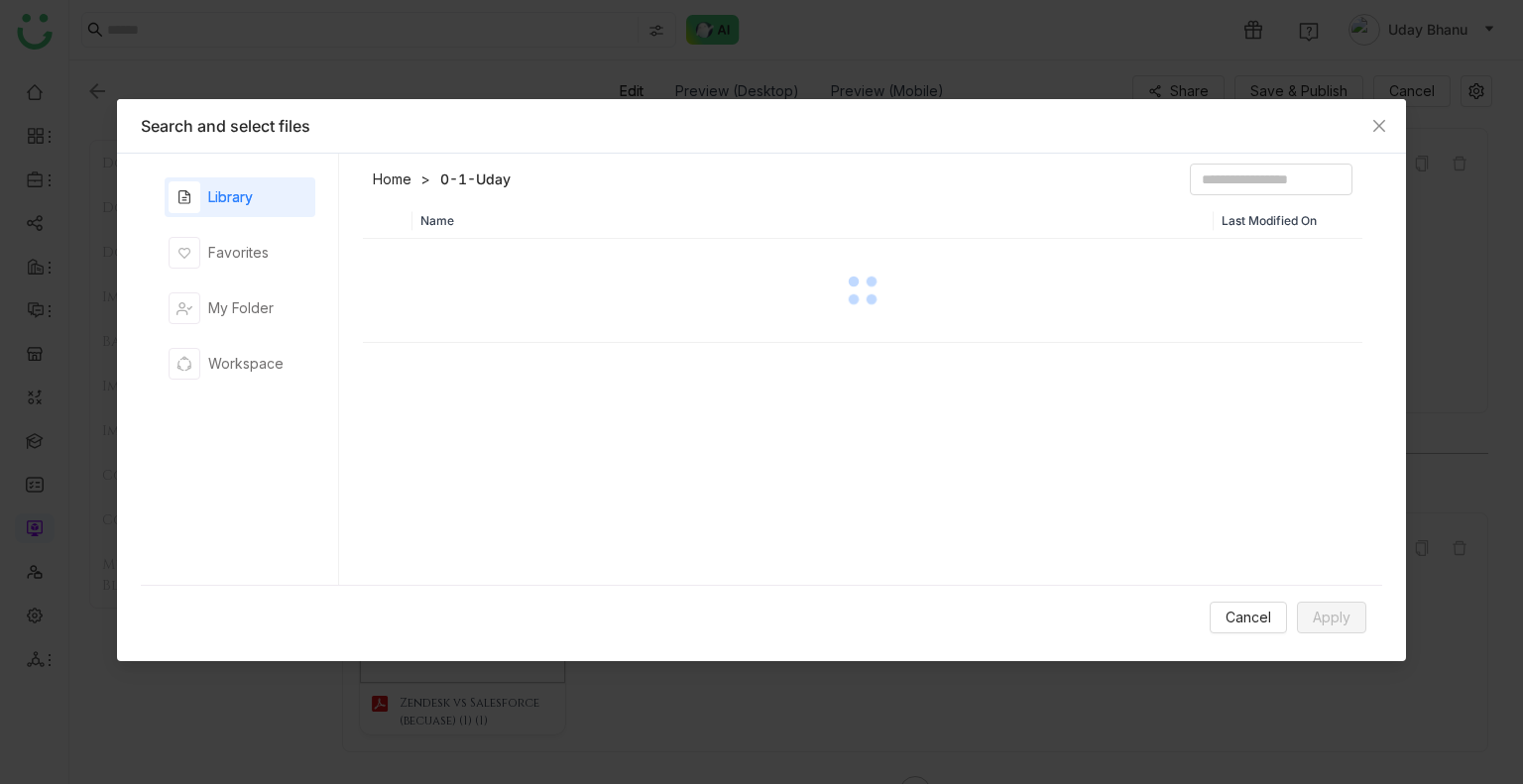 click at bounding box center [863, 290] 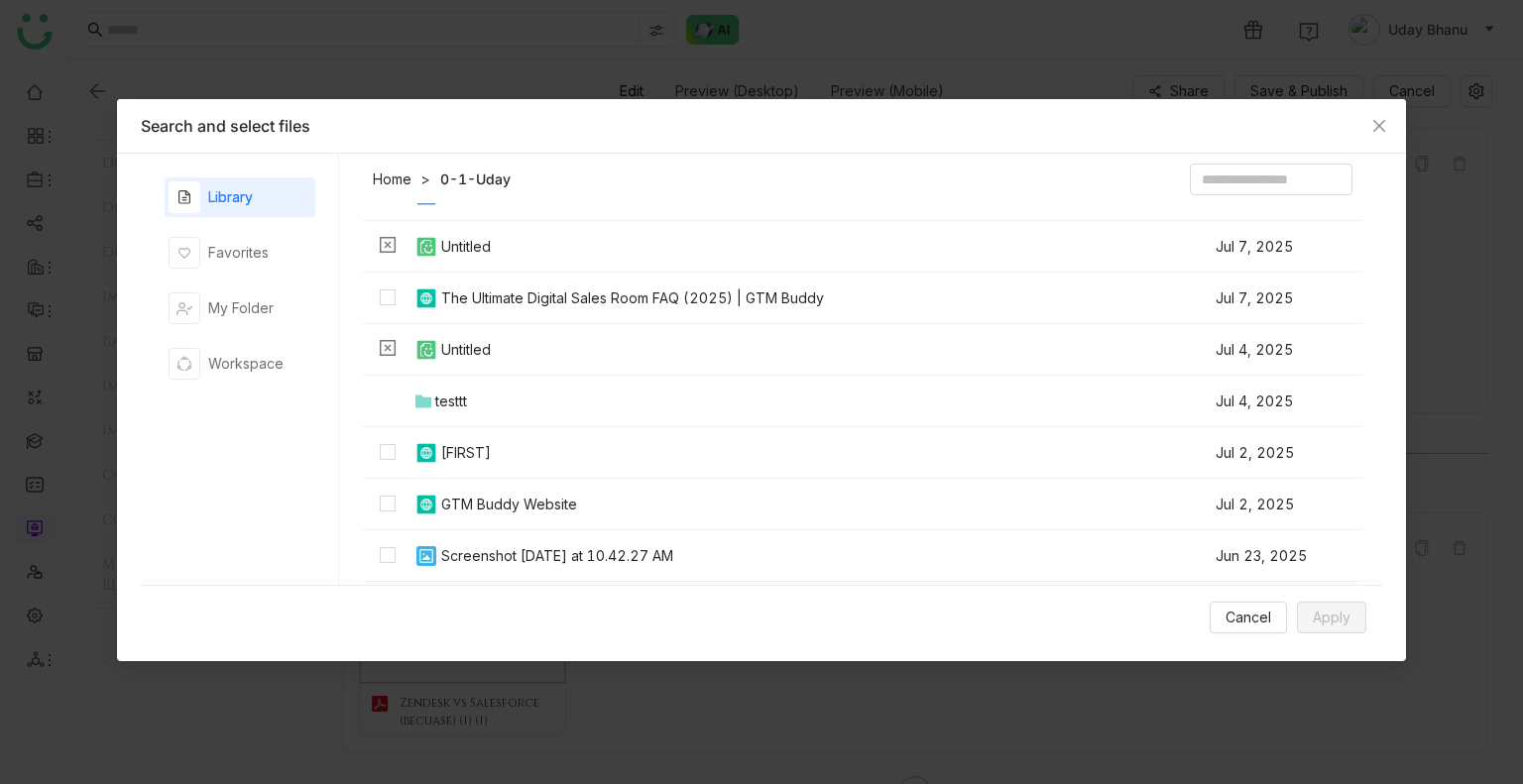 scroll, scrollTop: 313, scrollLeft: 0, axis: vertical 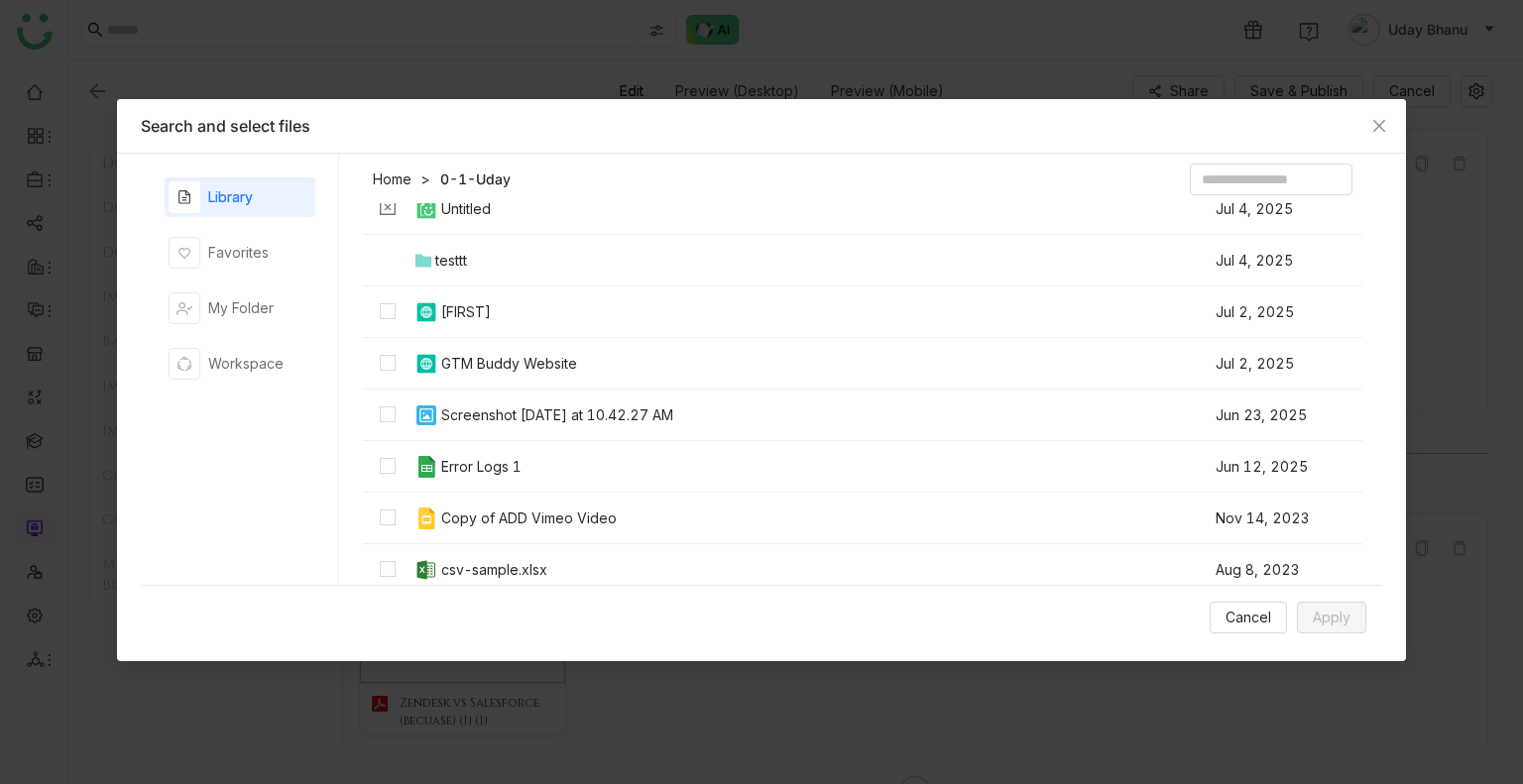 click on "csv-sample.xlsx" at bounding box center (494, 570) 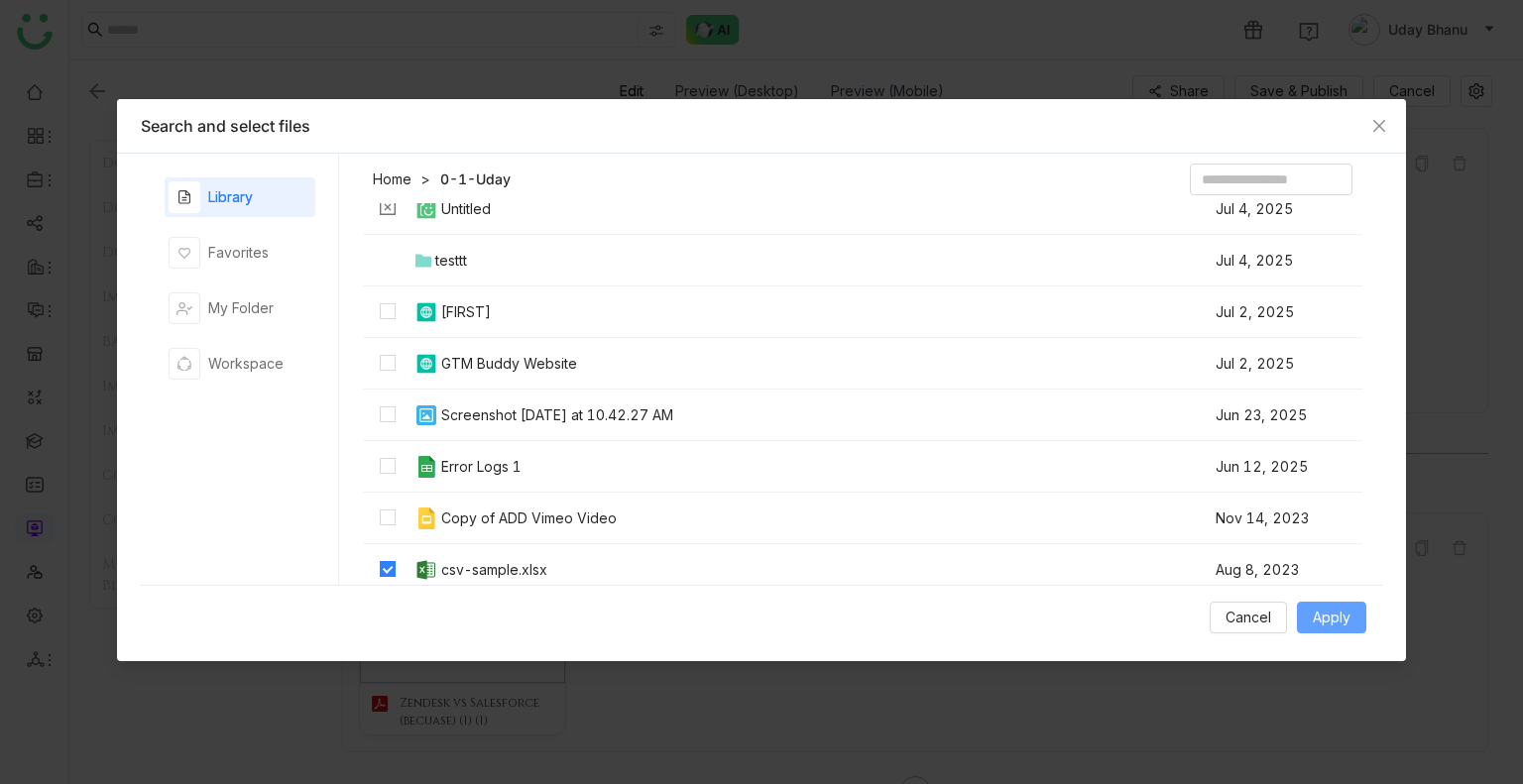 click on "Apply" at bounding box center (1332, 617) 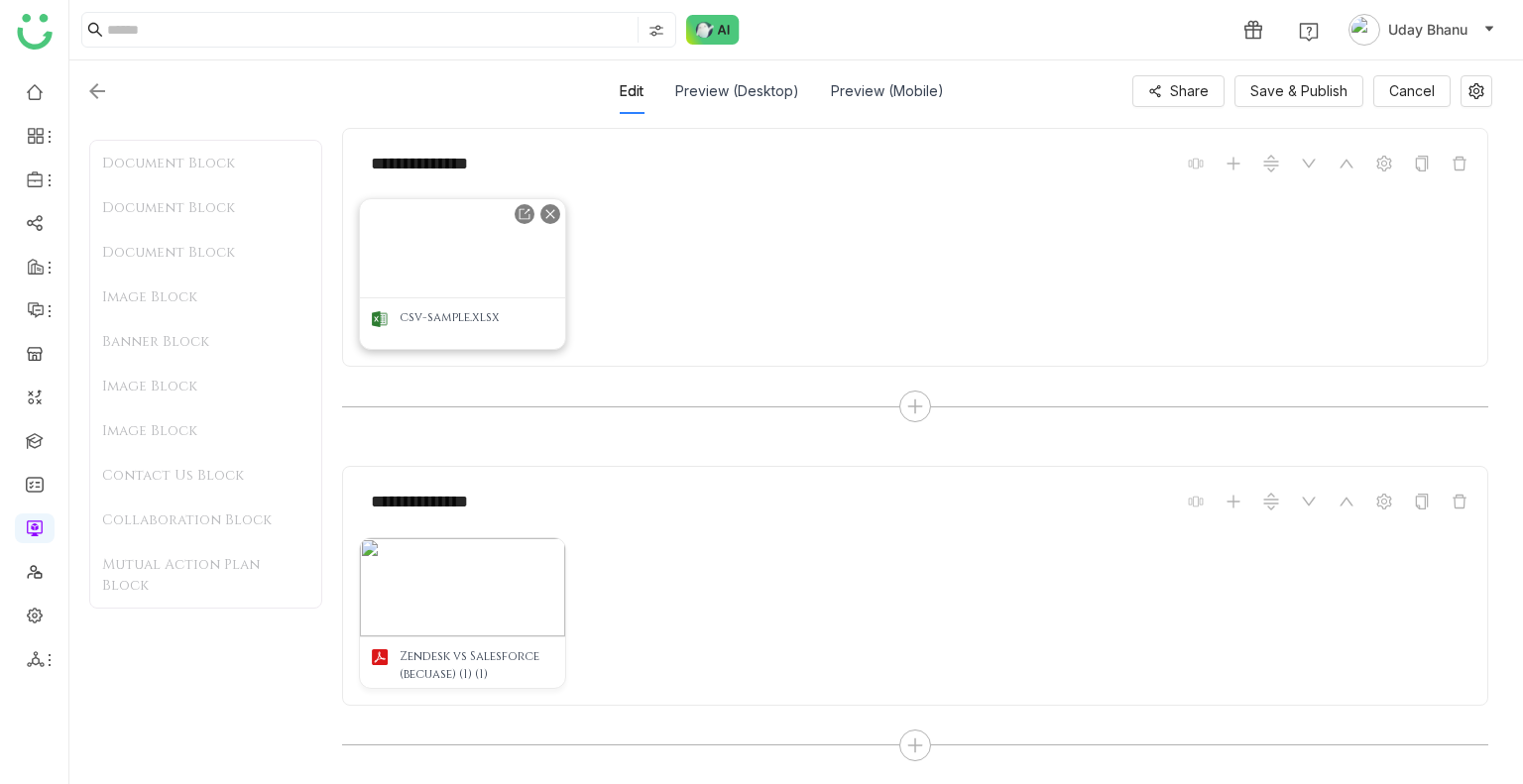 click at bounding box center (462, 248) 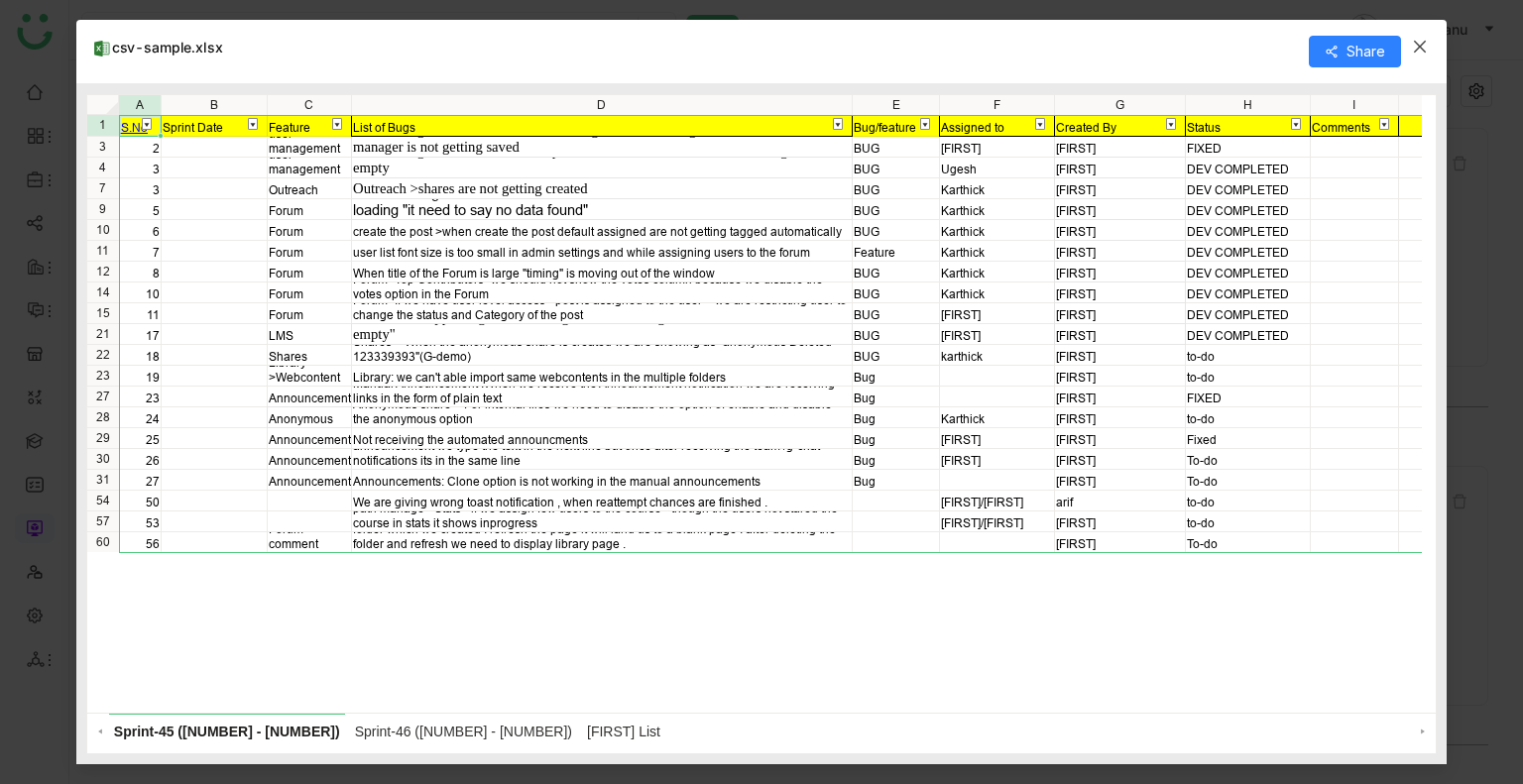 click 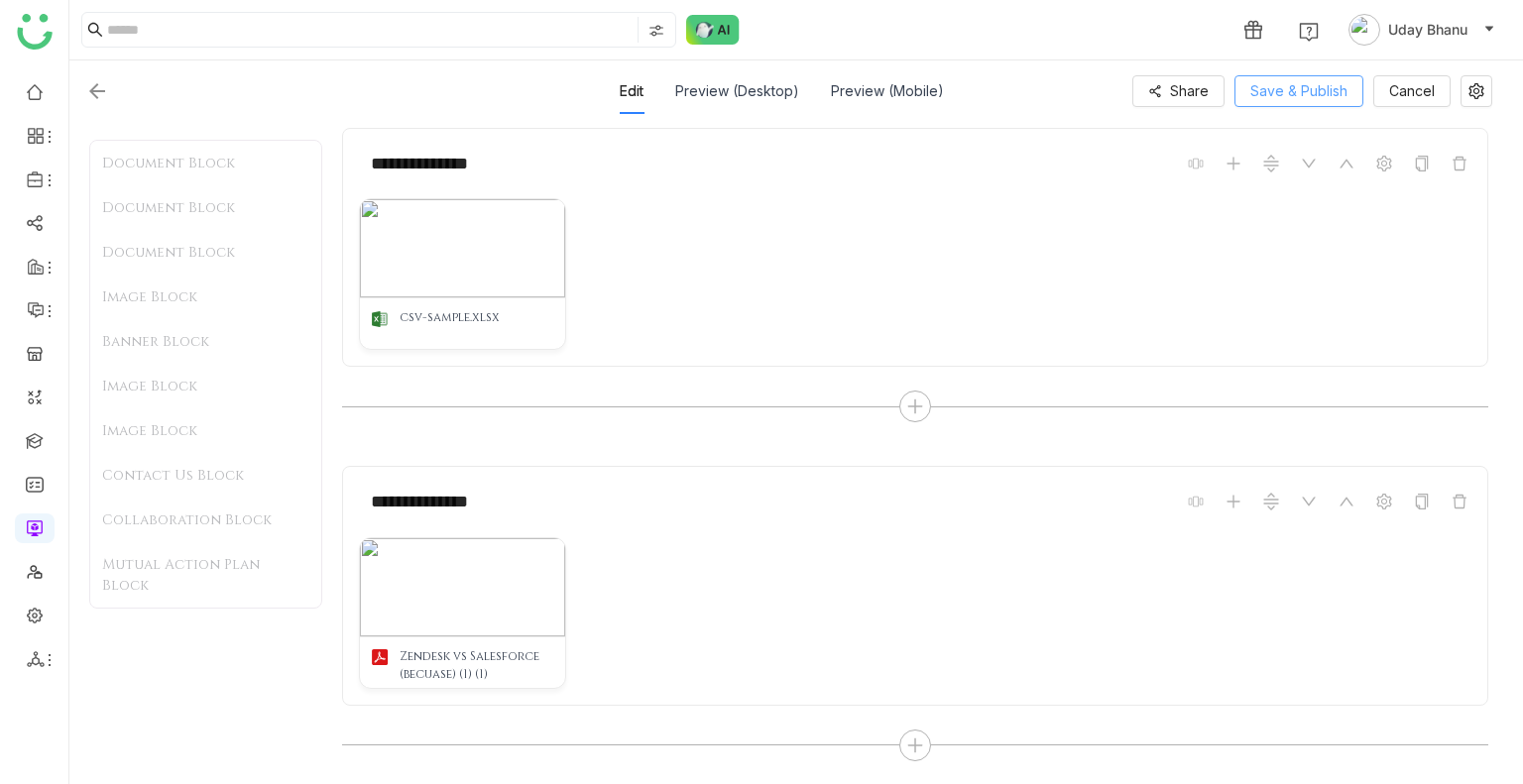 click on "Save & Publish" at bounding box center [1299, 91] 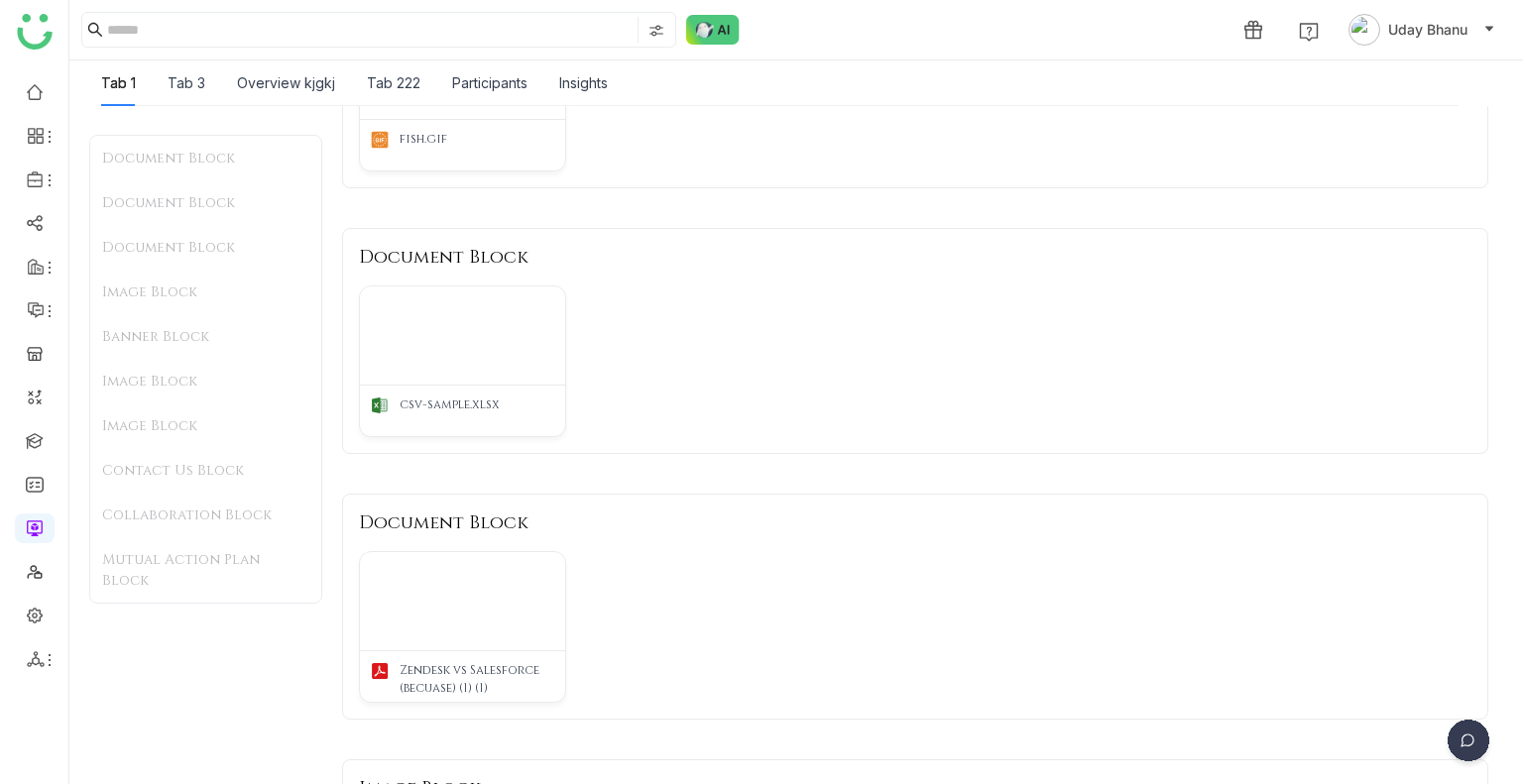 scroll, scrollTop: 369, scrollLeft: 0, axis: vertical 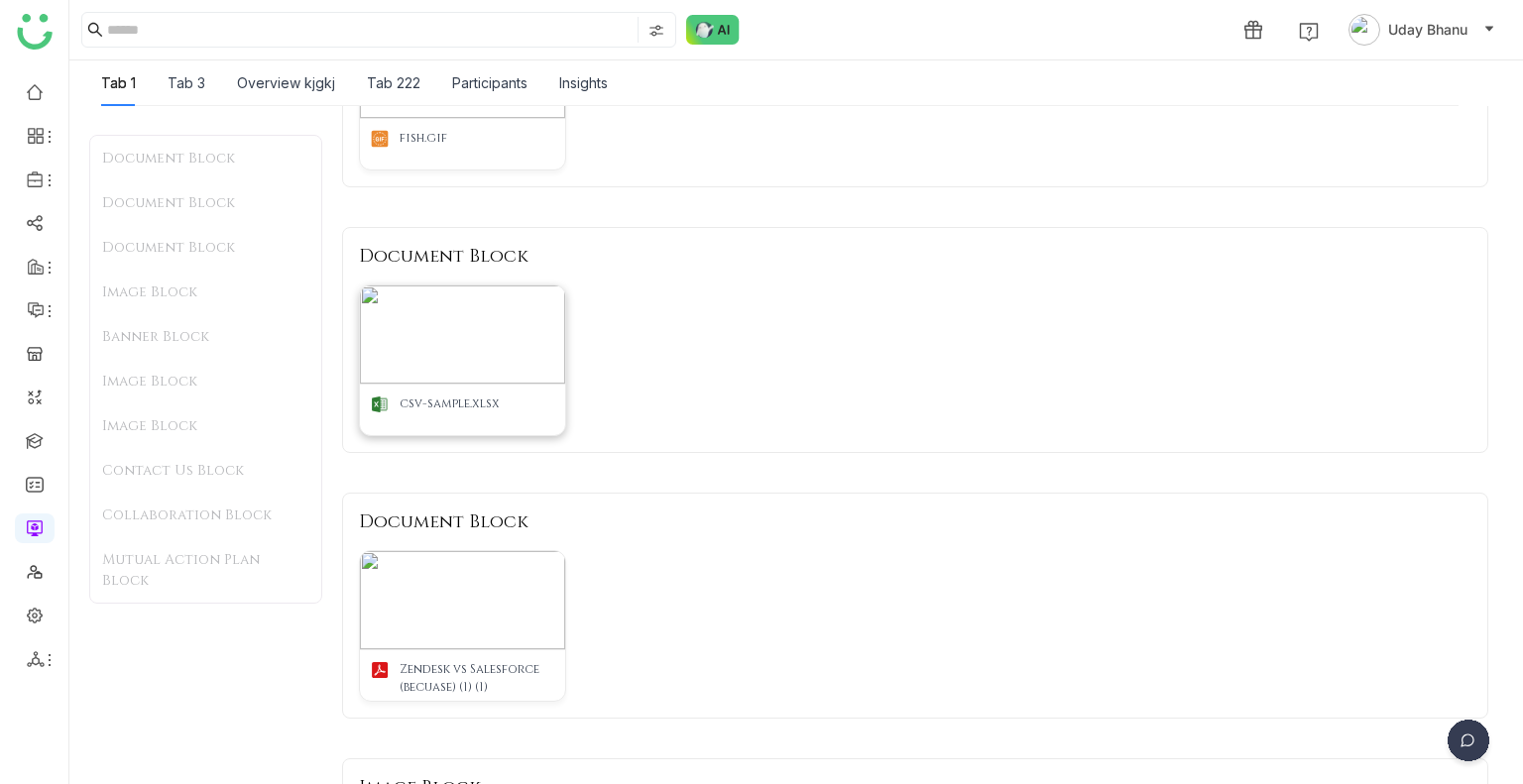 click at bounding box center (462, 334) 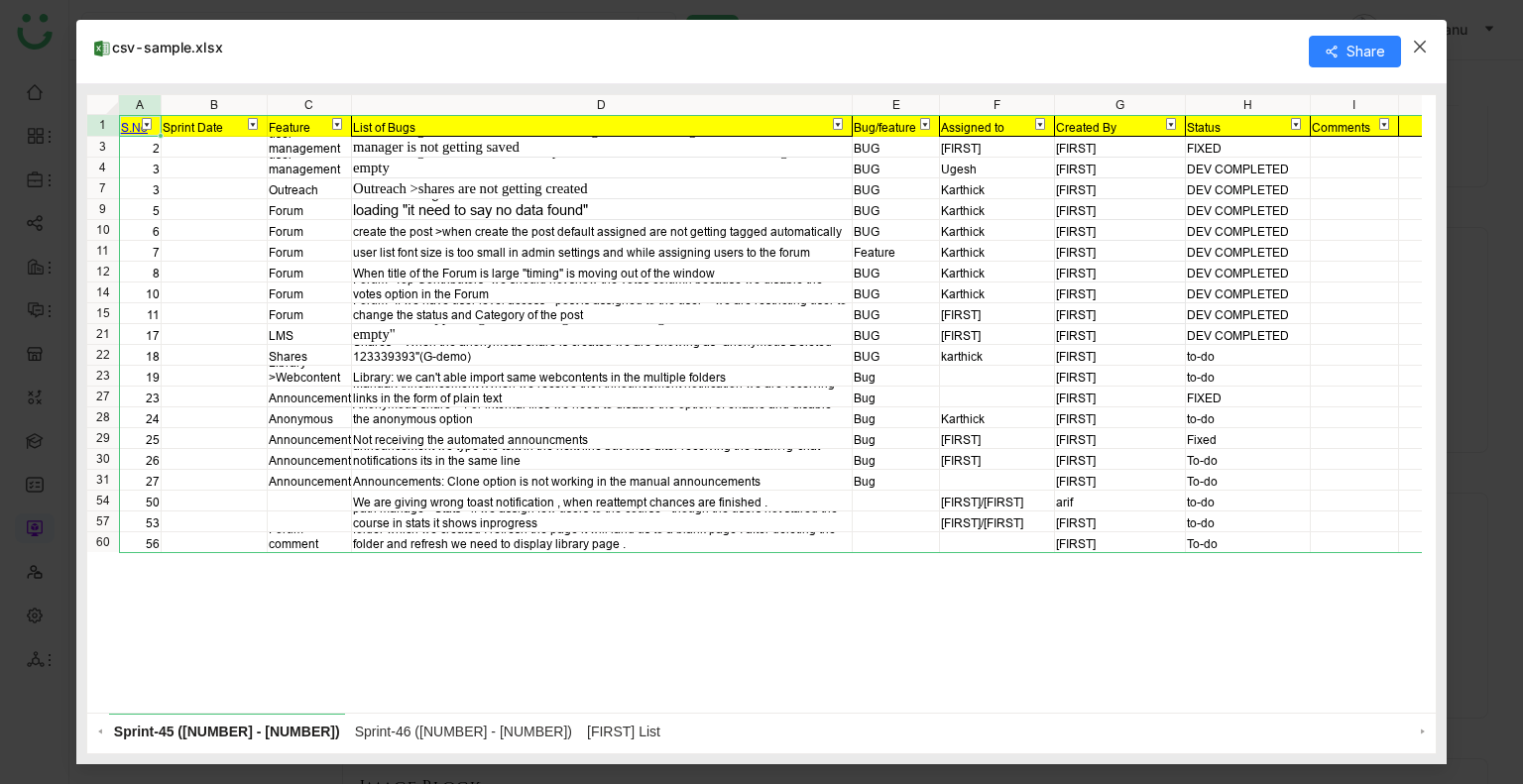 click 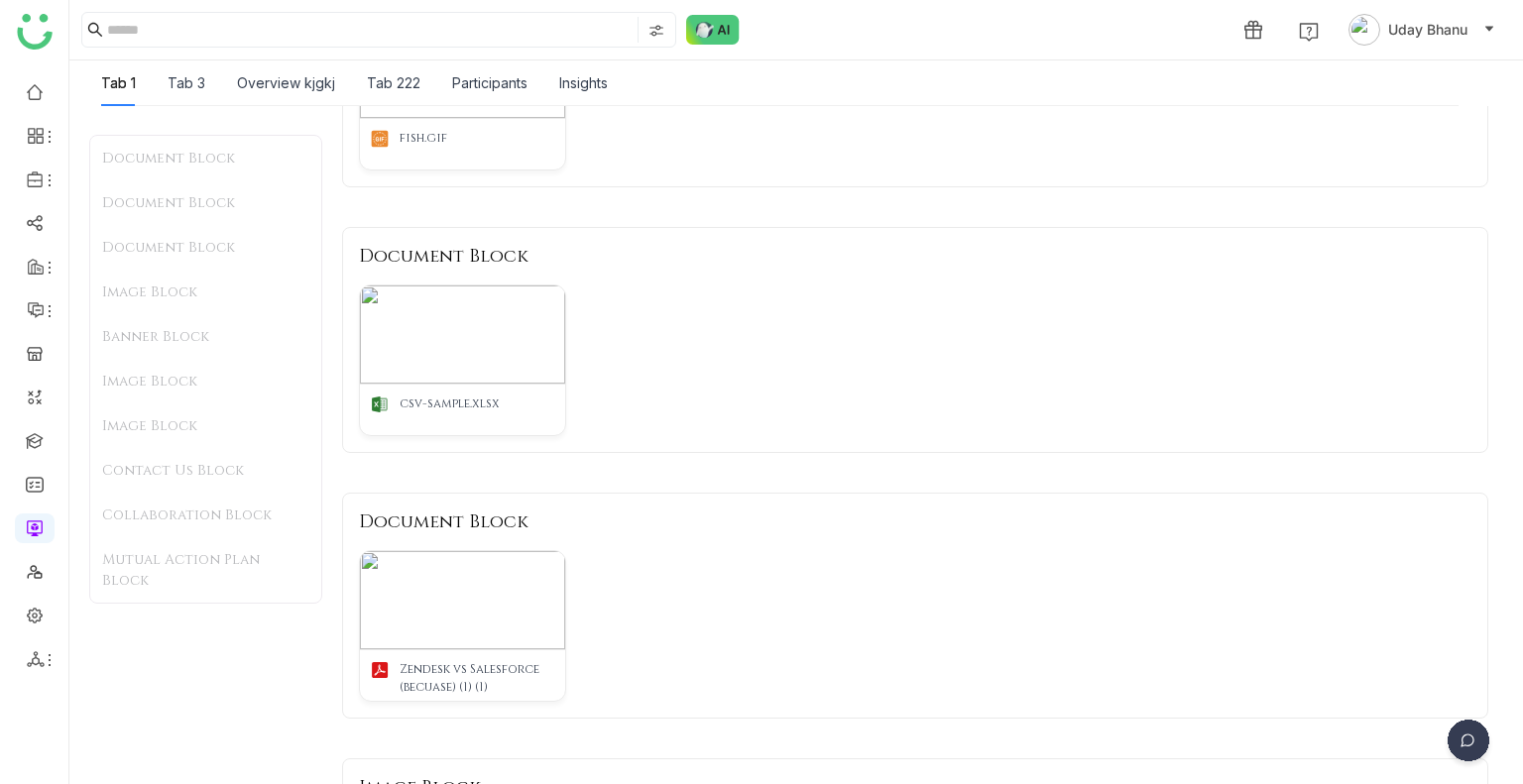 scroll, scrollTop: 0, scrollLeft: 0, axis: both 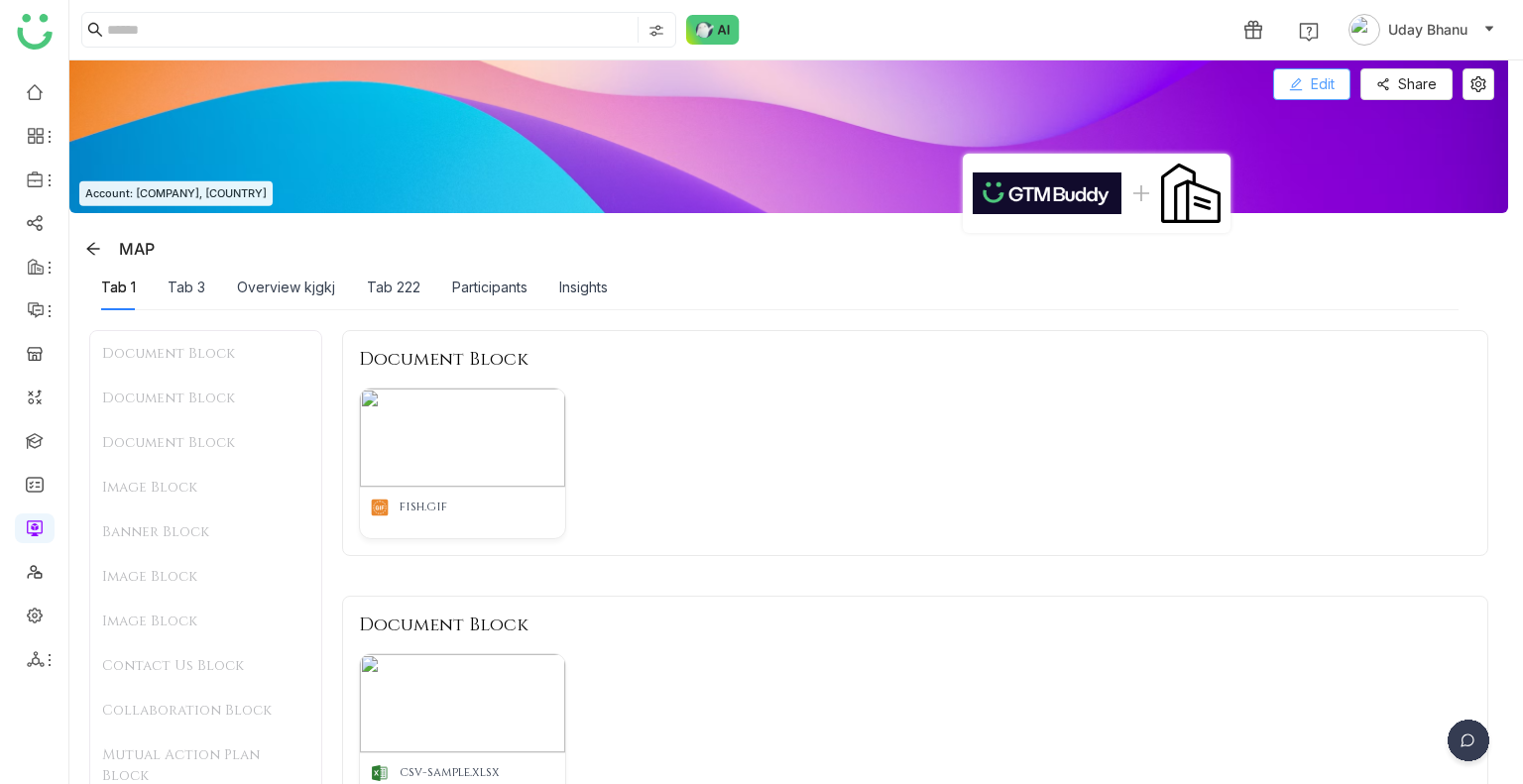 click on "Edit" at bounding box center [1323, 84] 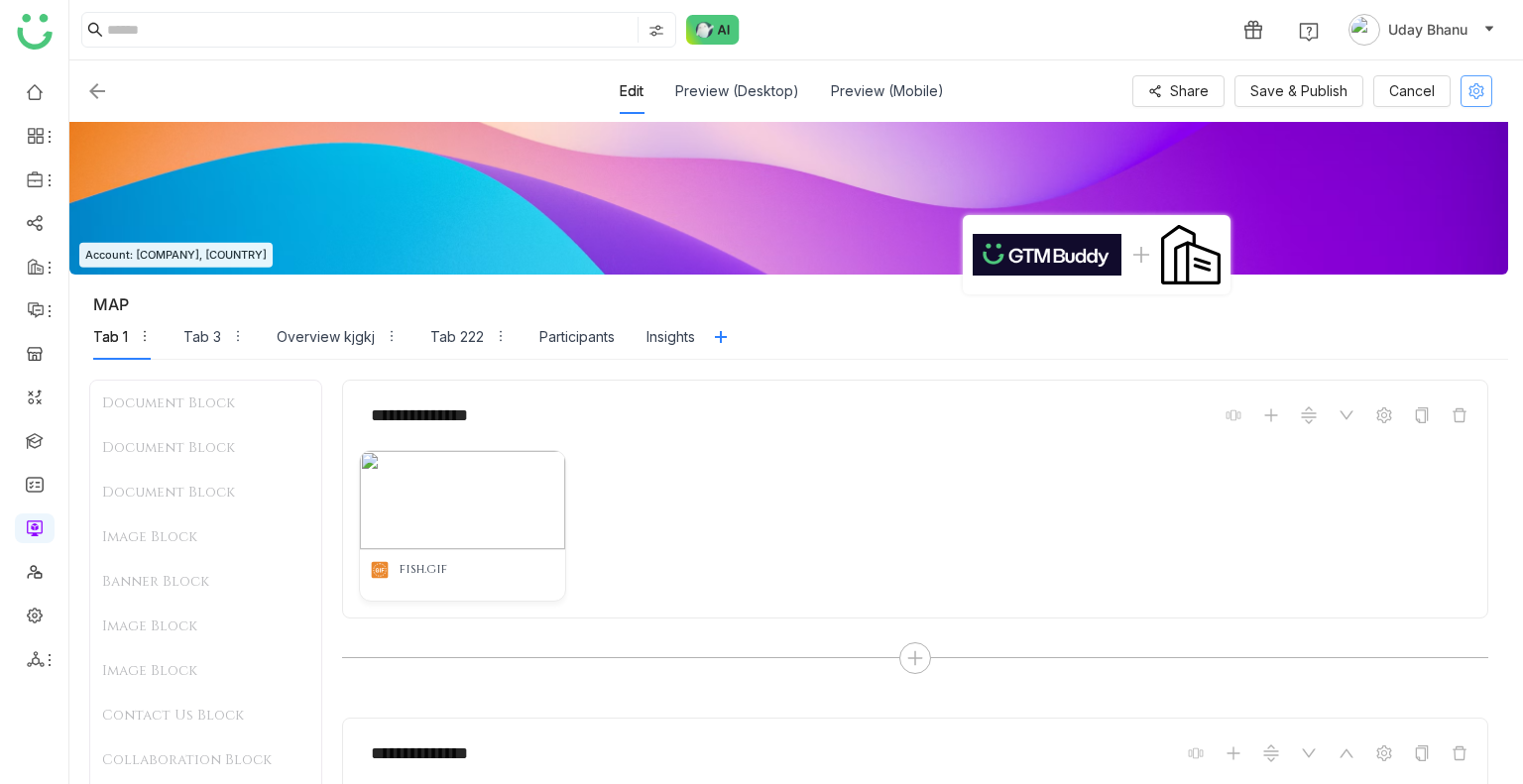 click at bounding box center (1476, 91) 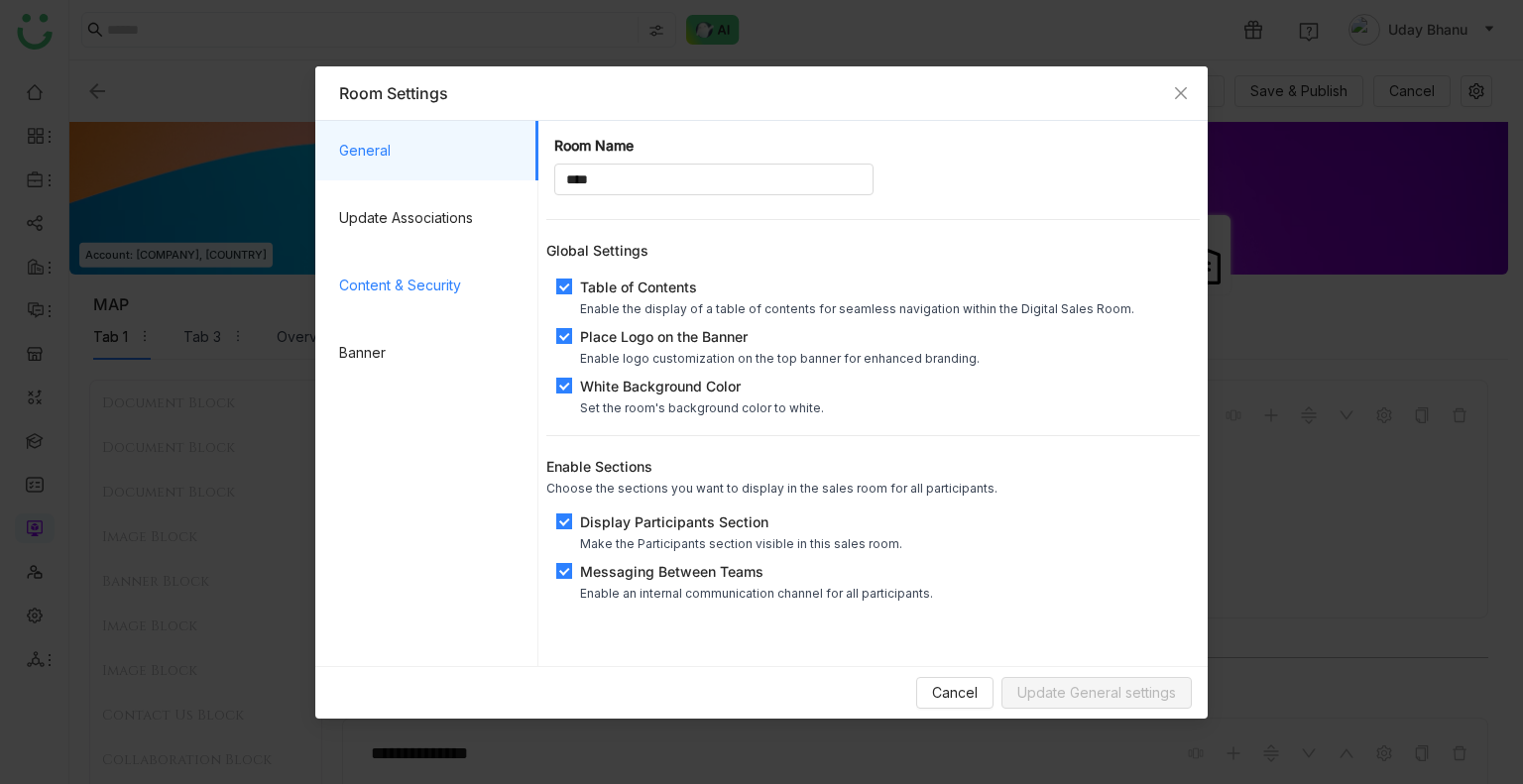 click on "Content & Security" at bounding box center [430, 285] 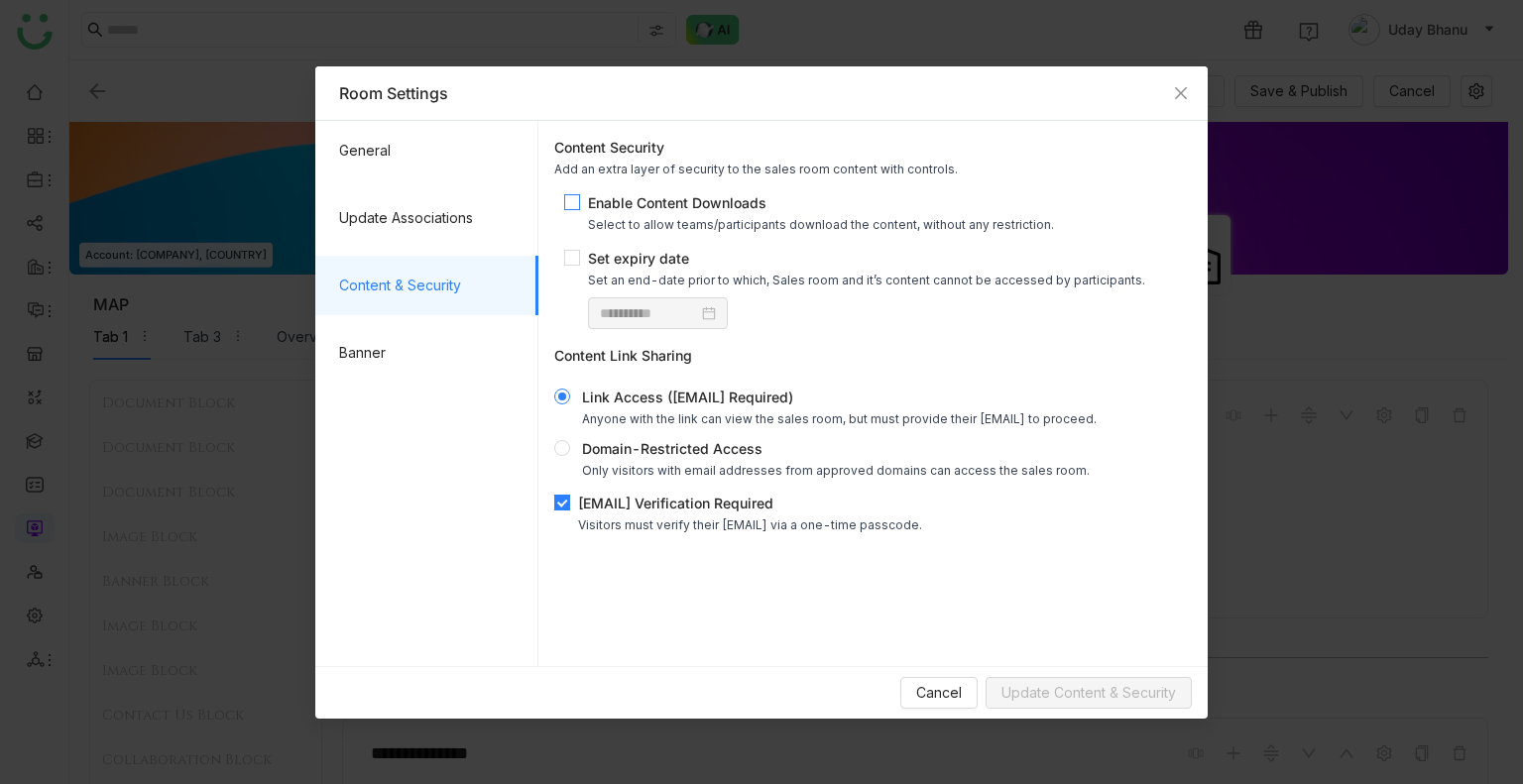 click on "Enable Content Downloads" at bounding box center (821, 202) 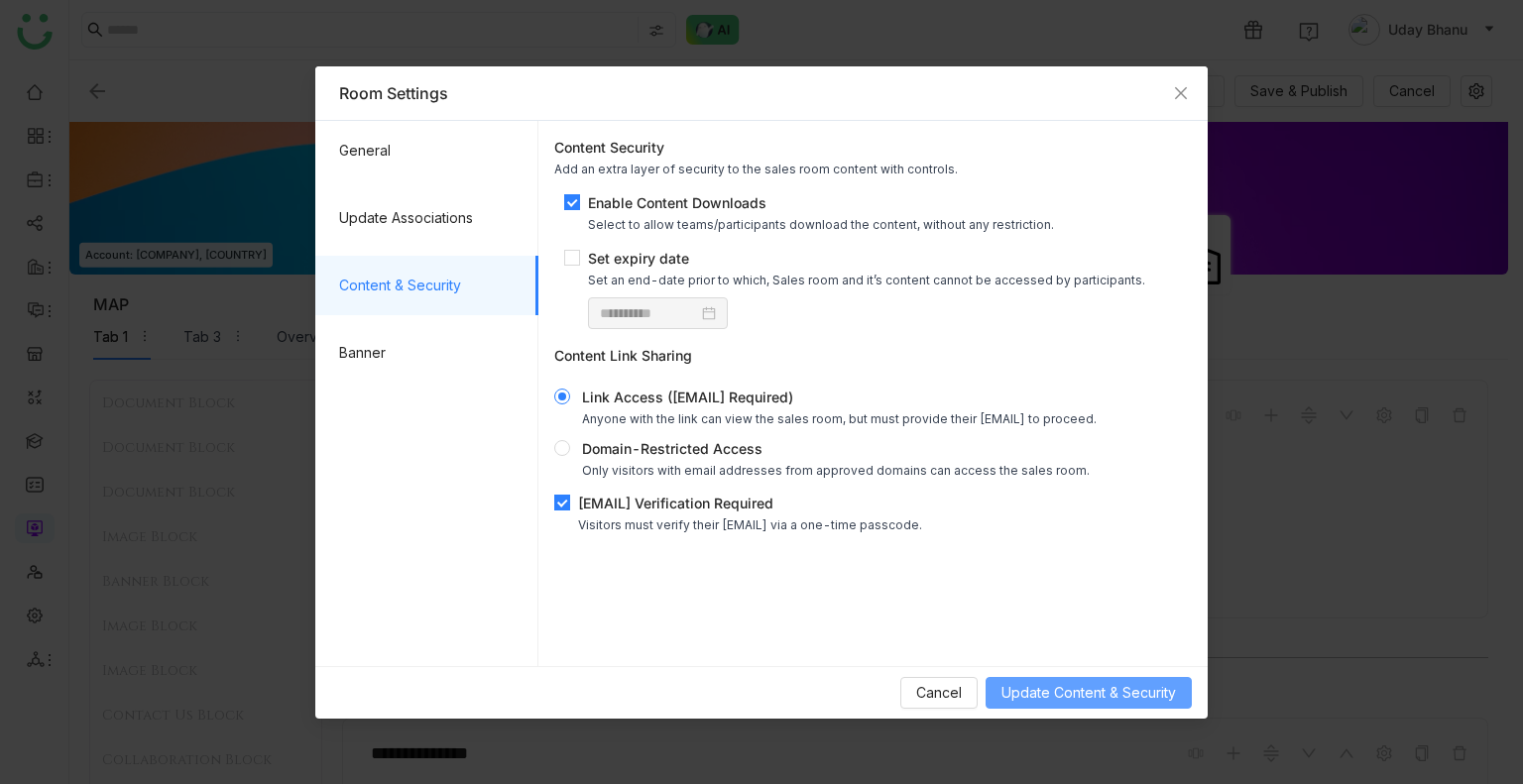 click on "Update Content & Security" at bounding box center (1089, 693) 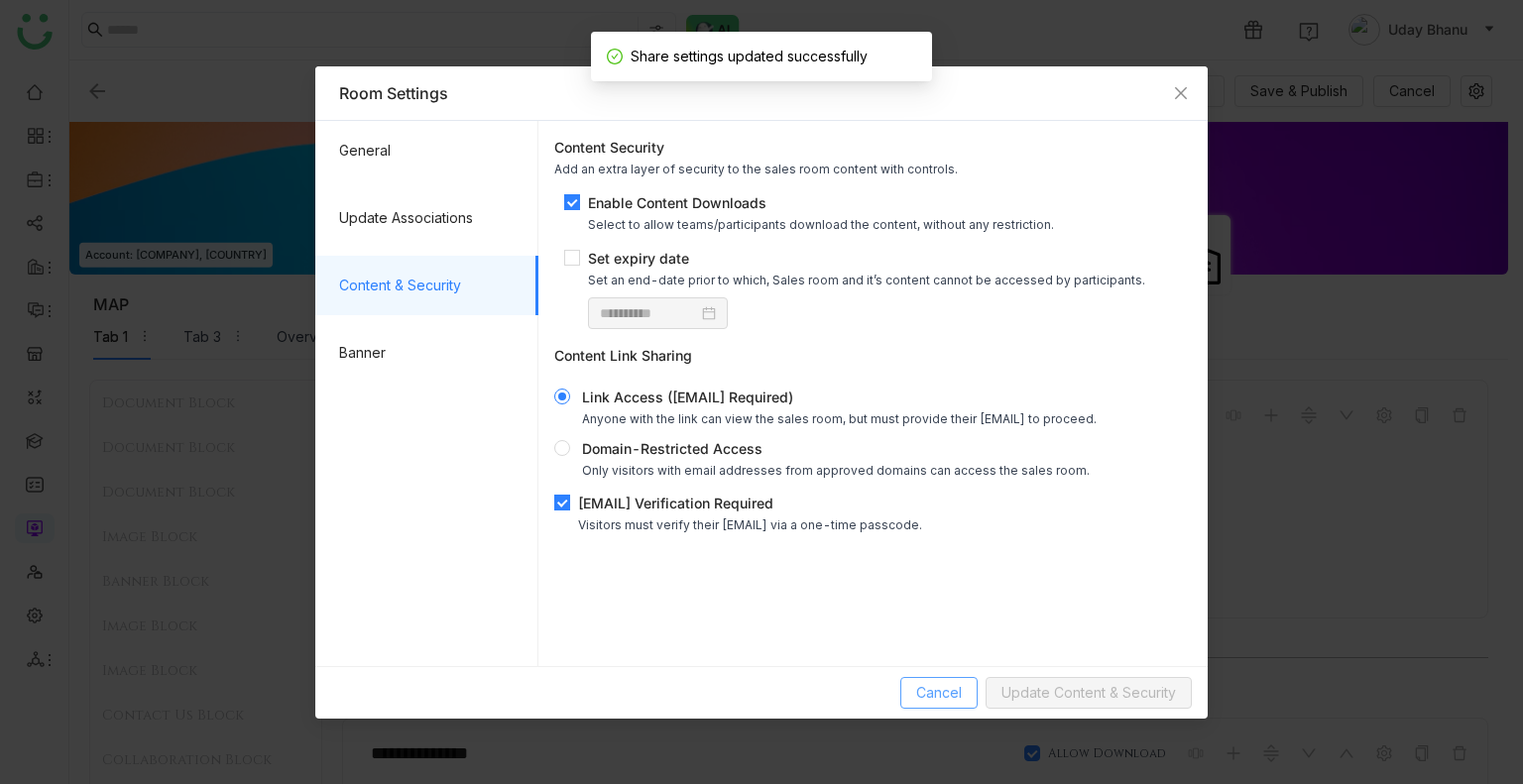 click on "Cancel  Update Content & Security" at bounding box center [762, 692] 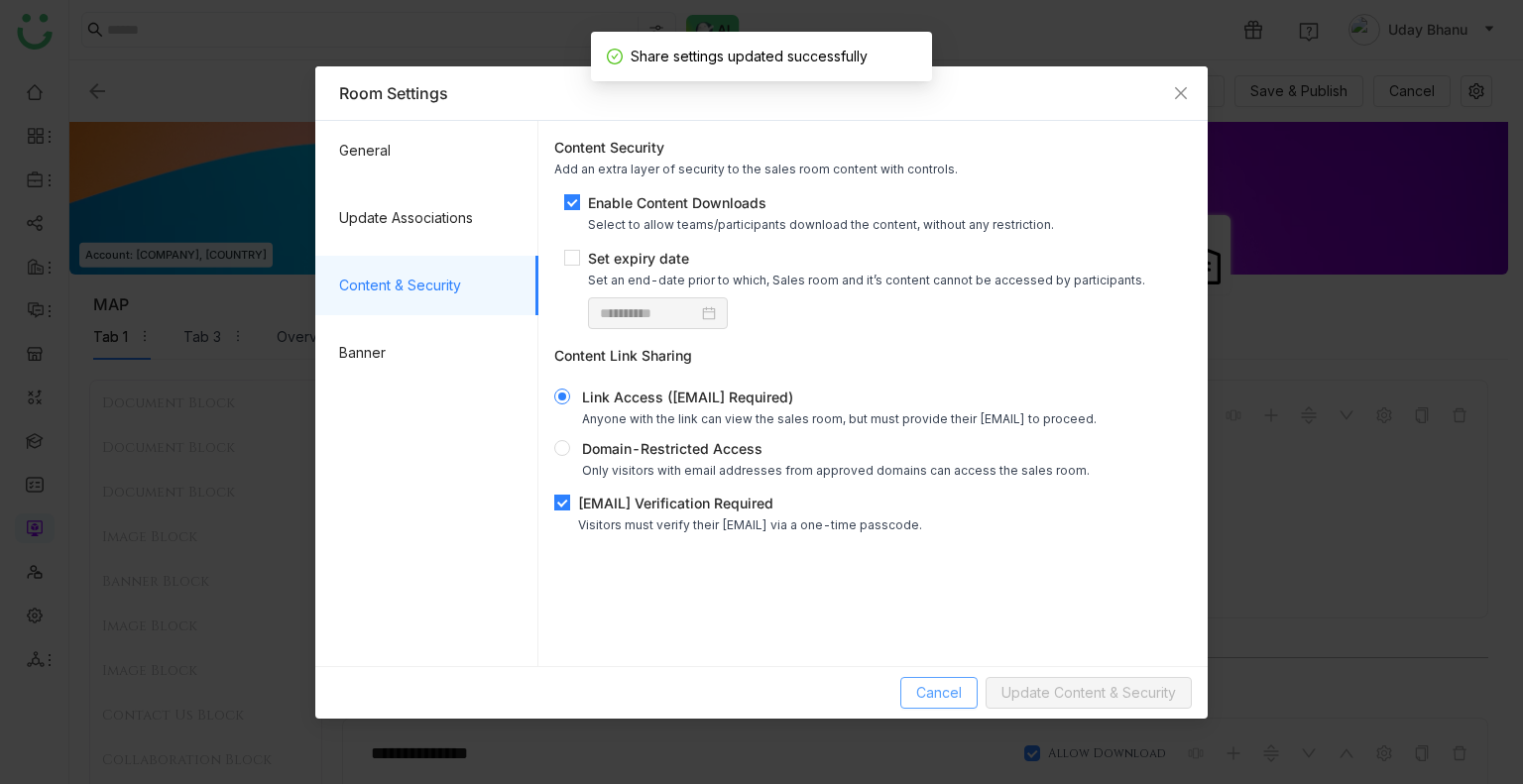 click on "Cancel" at bounding box center (939, 693) 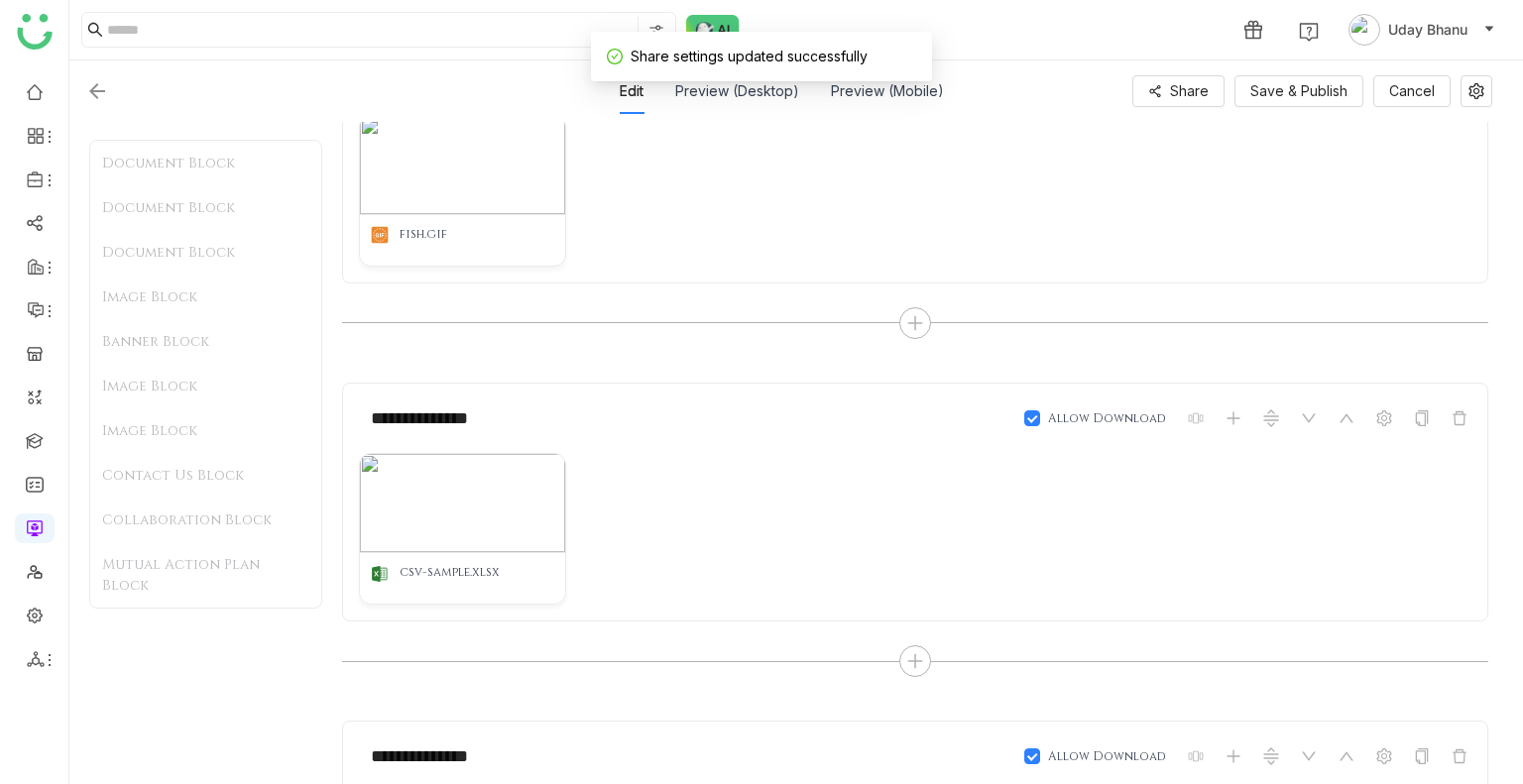 scroll, scrollTop: 348, scrollLeft: 0, axis: vertical 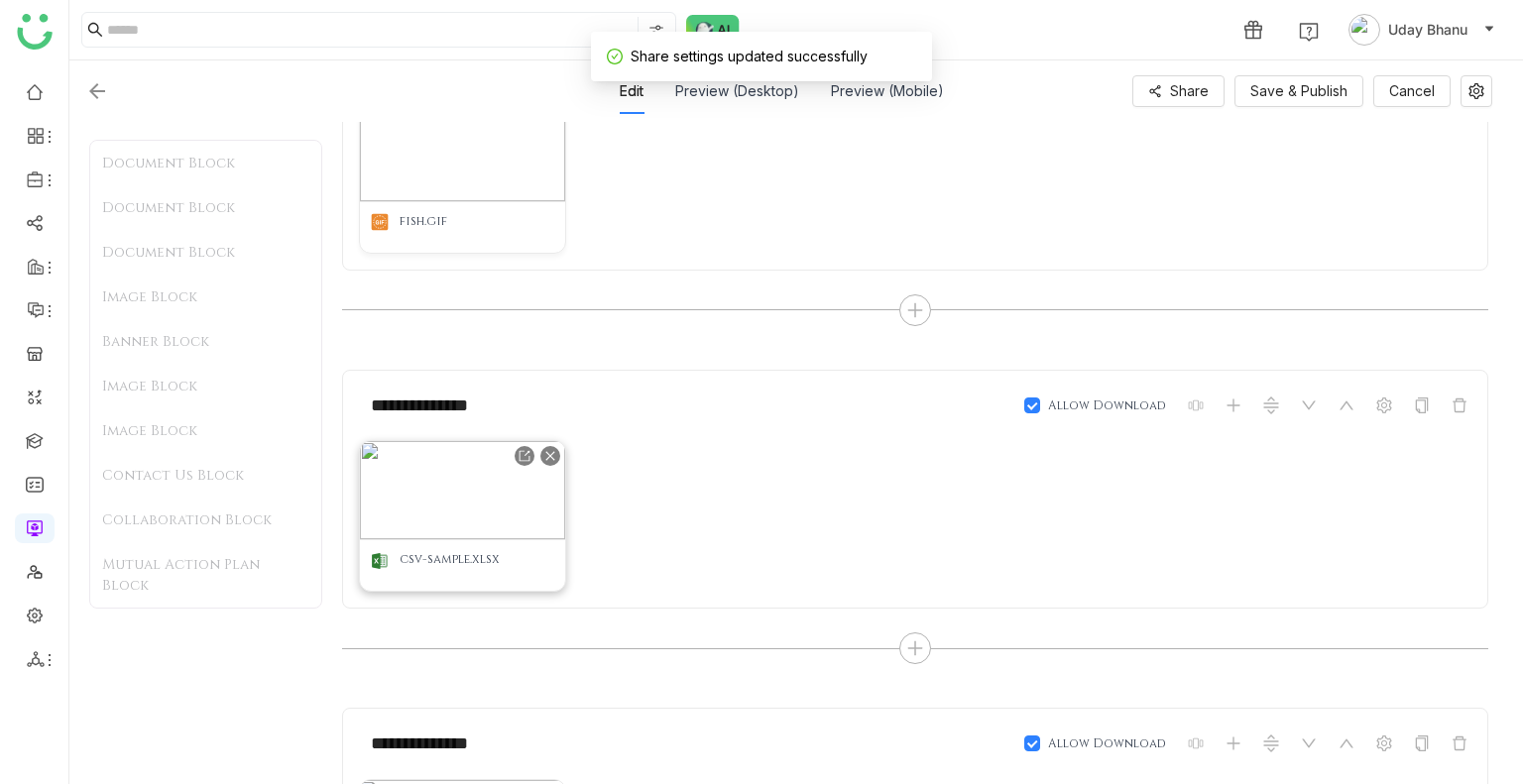 click at bounding box center (462, 490) 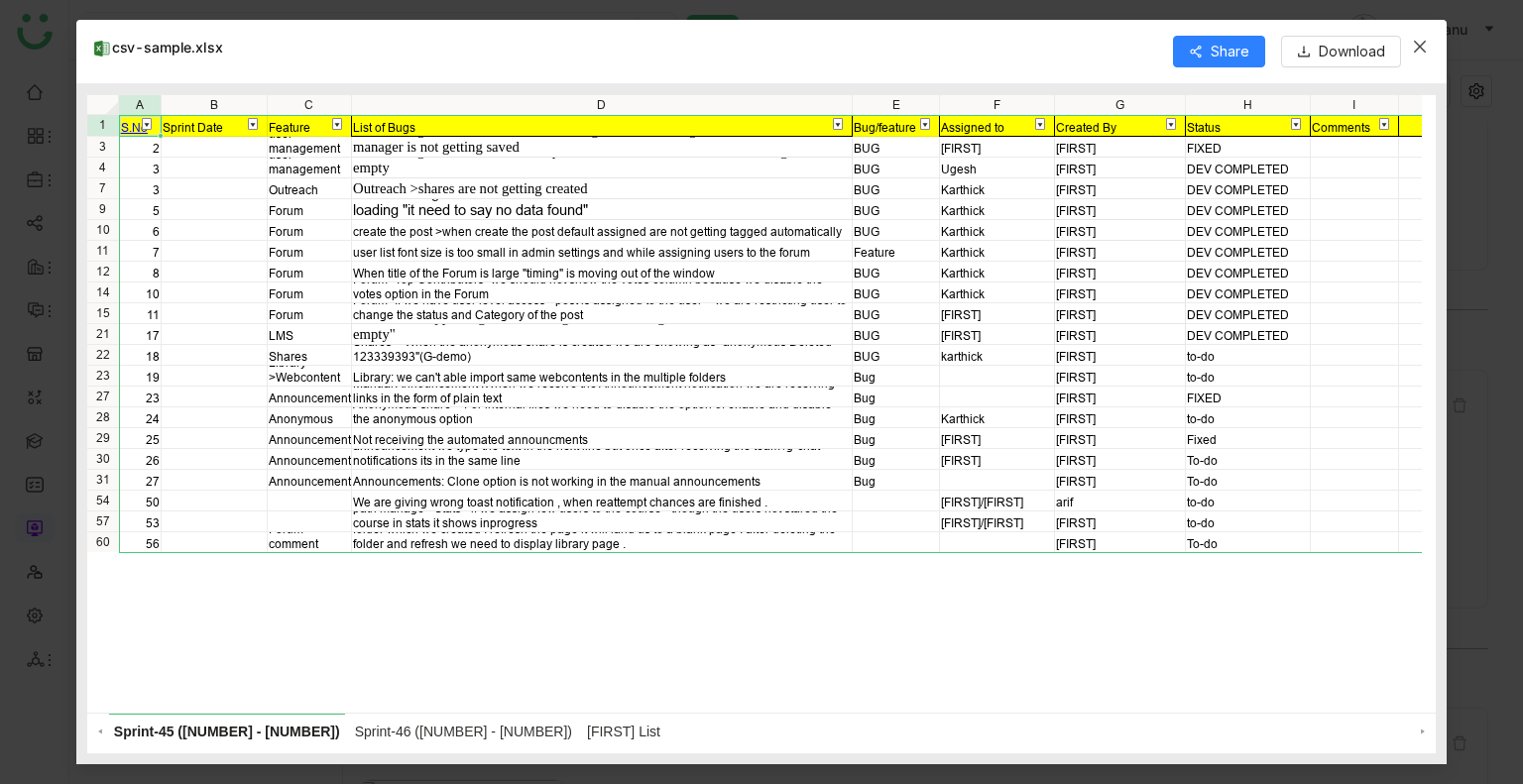 click at bounding box center (1420, 47) 